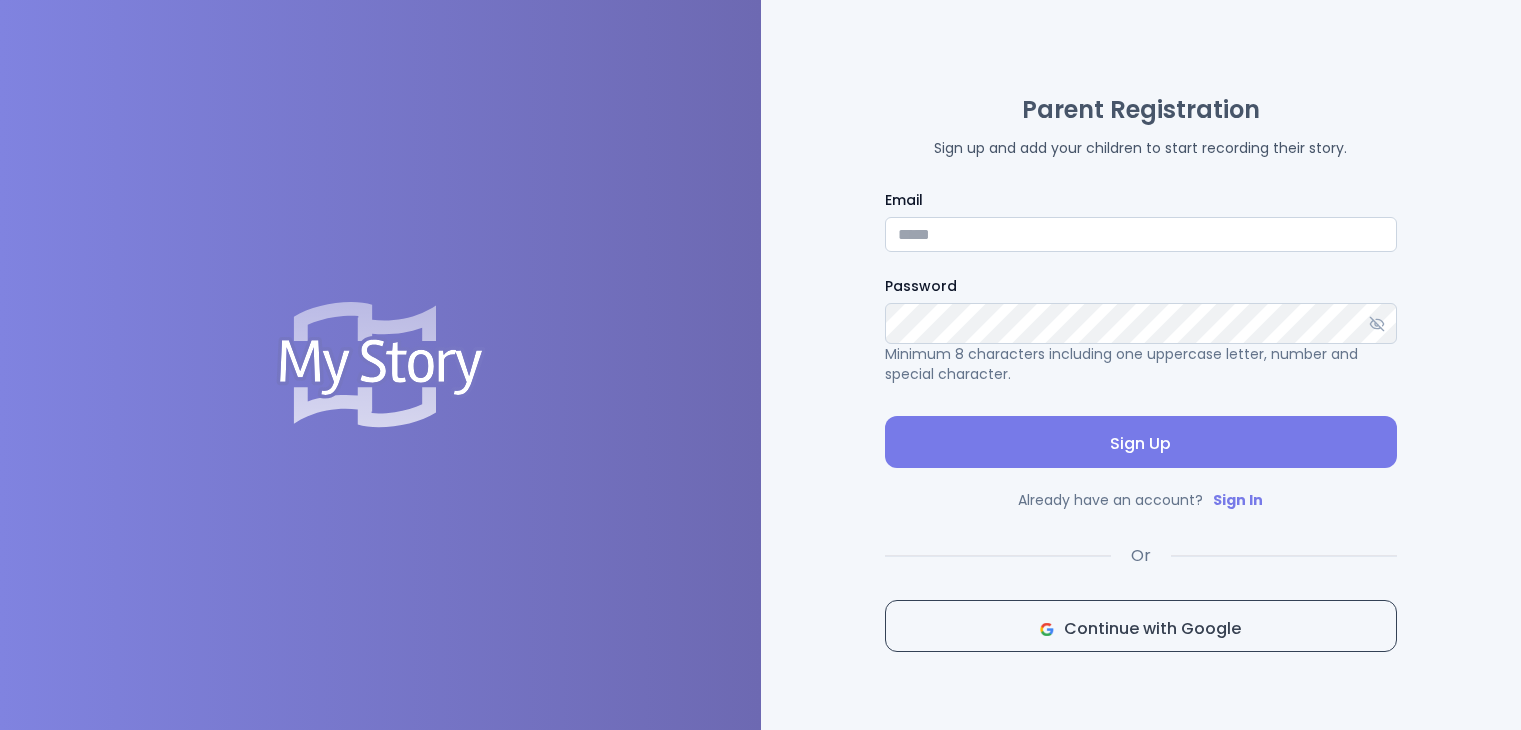scroll, scrollTop: 0, scrollLeft: 0, axis: both 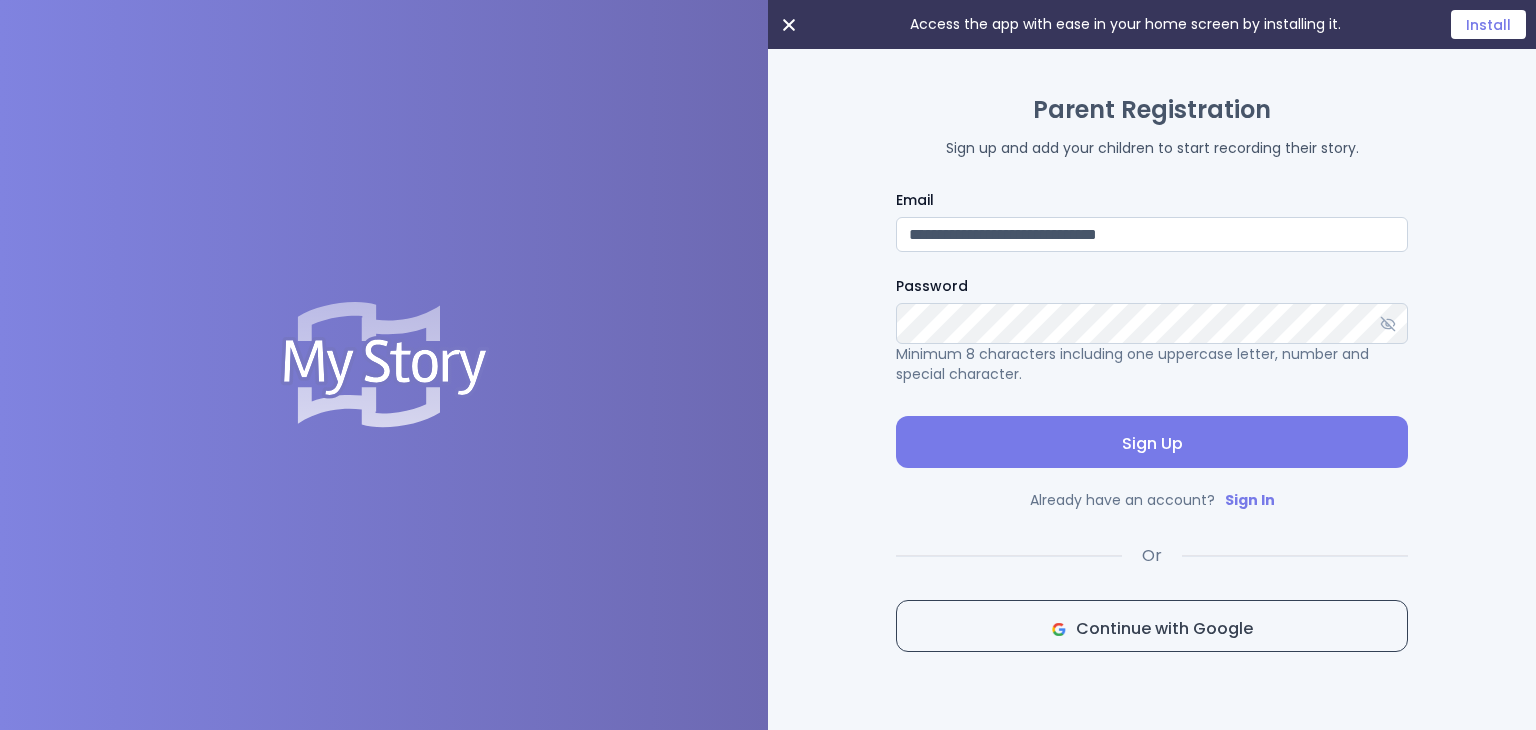 type on "**********" 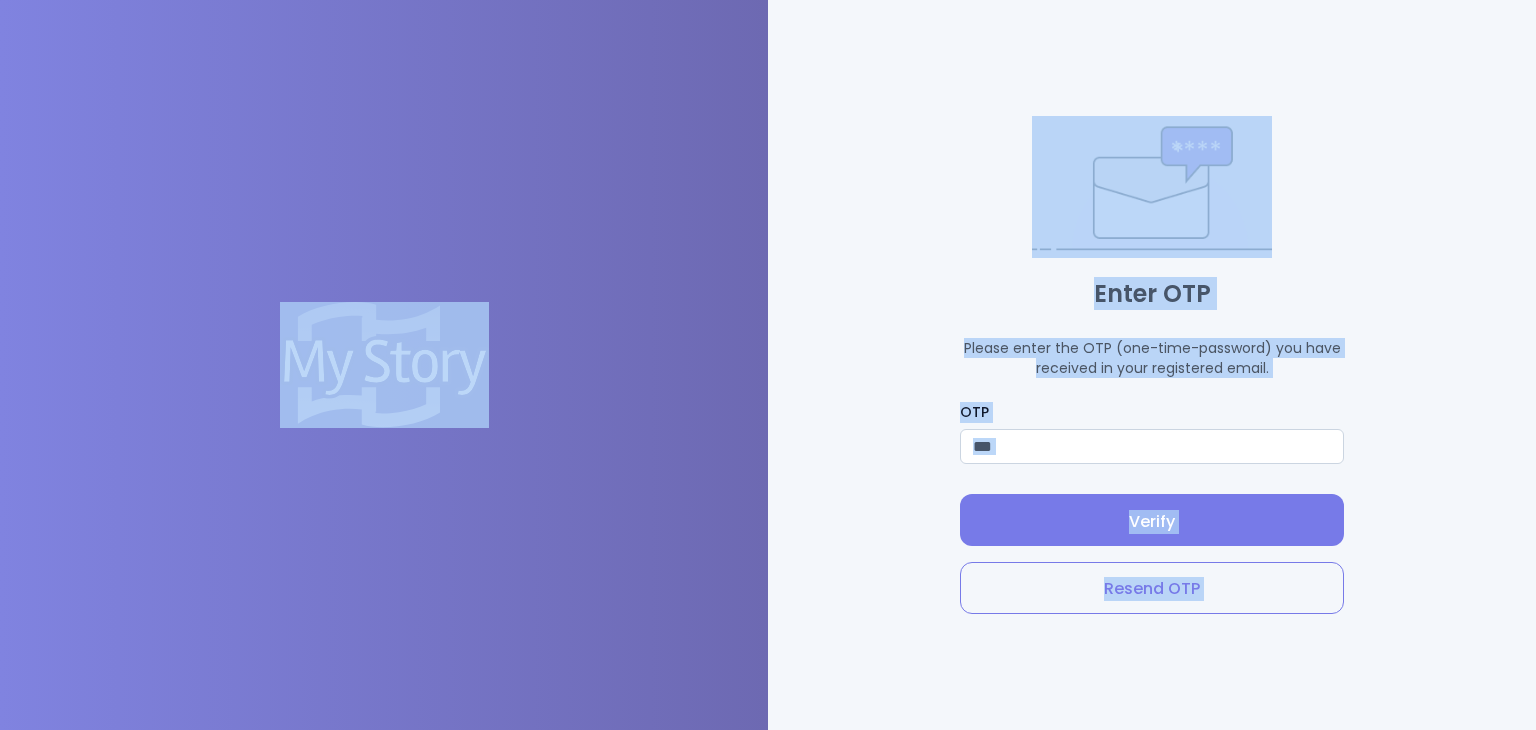 drag, startPoint x: 1224, startPoint y: 243, endPoint x: 924, endPoint y: 242, distance: 300.00168 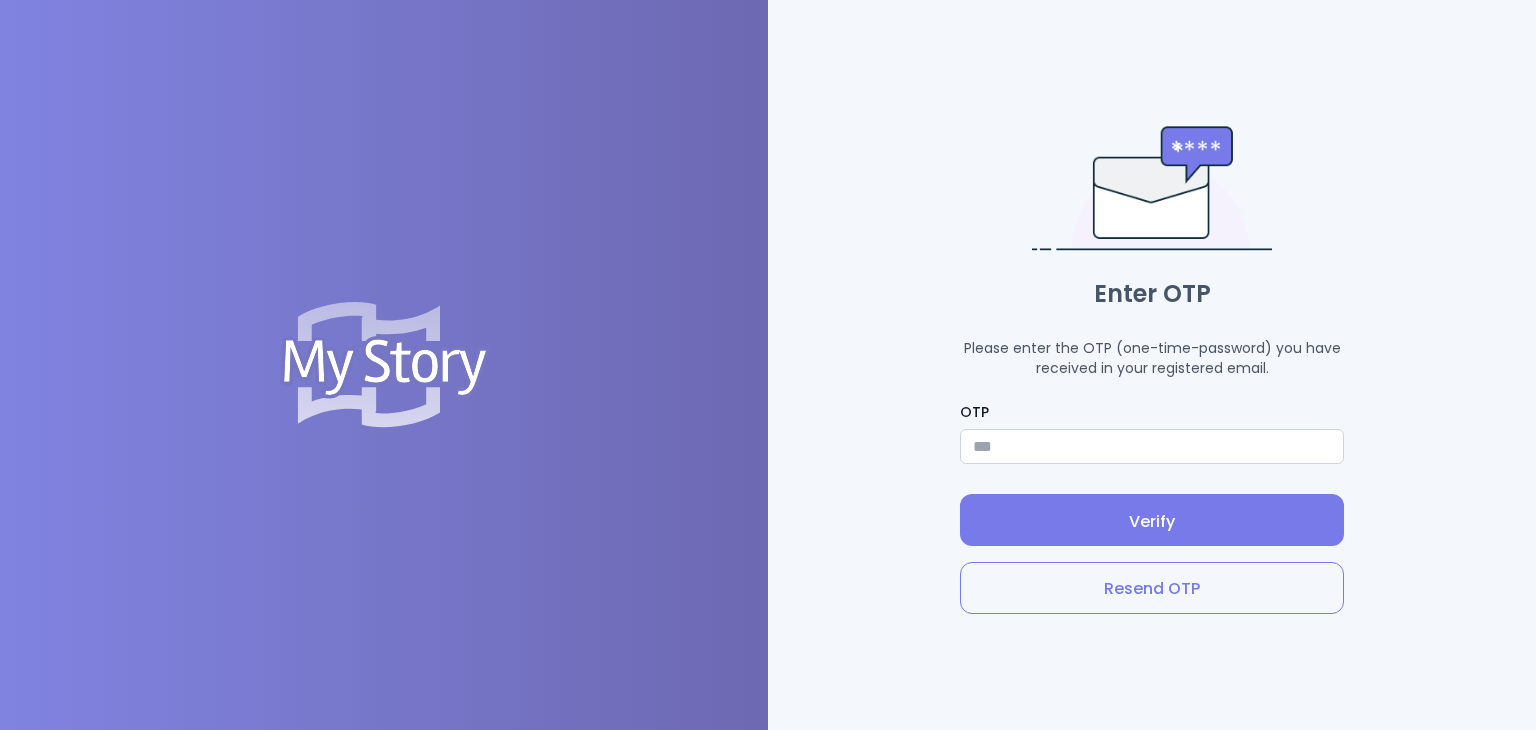click on "Enter OTP Please enter the OTP (one-time-password) you have received in your registered email. OTP [OTP] Verify Resend OTP" at bounding box center [1152, 365] 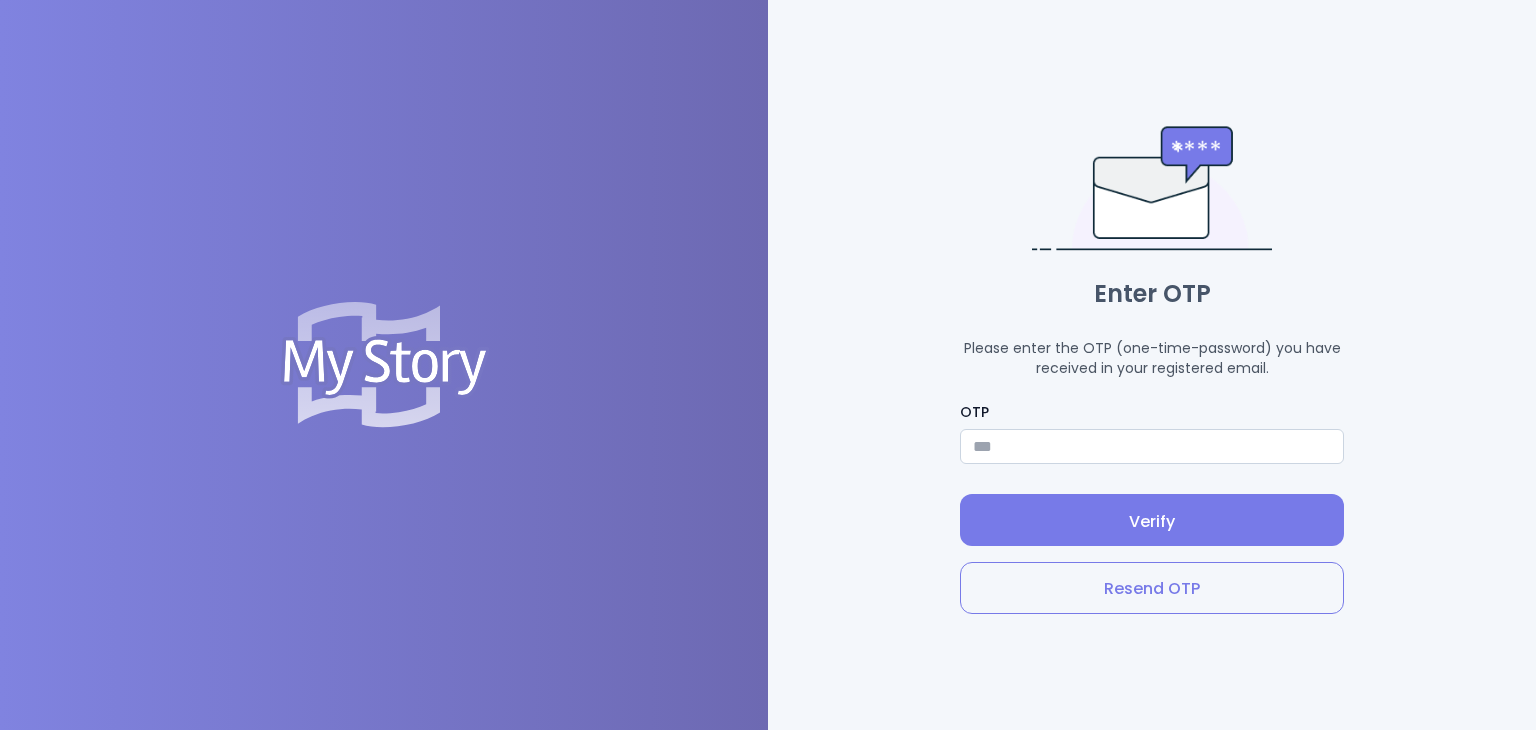 click on "OTP" at bounding box center (1152, 446) 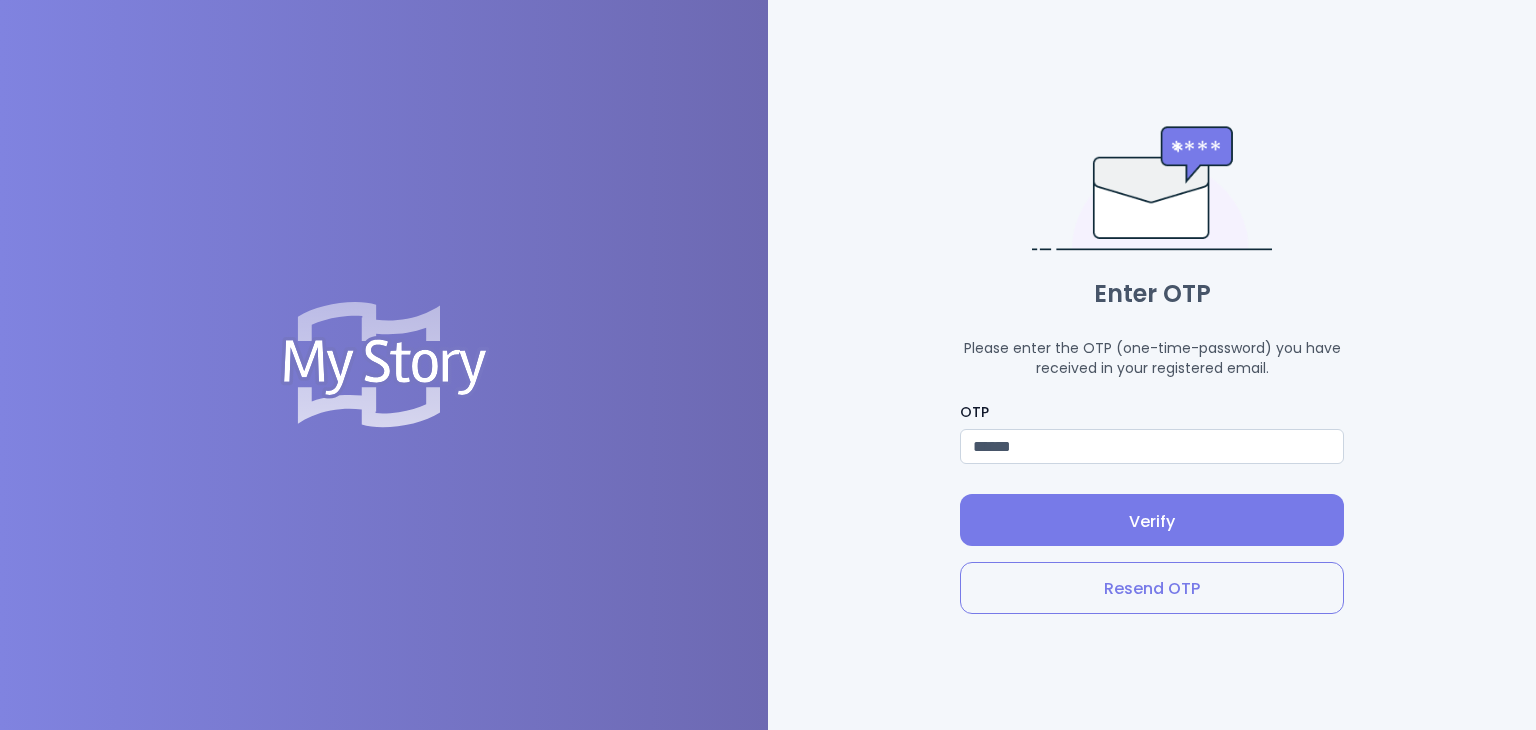 type on "******" 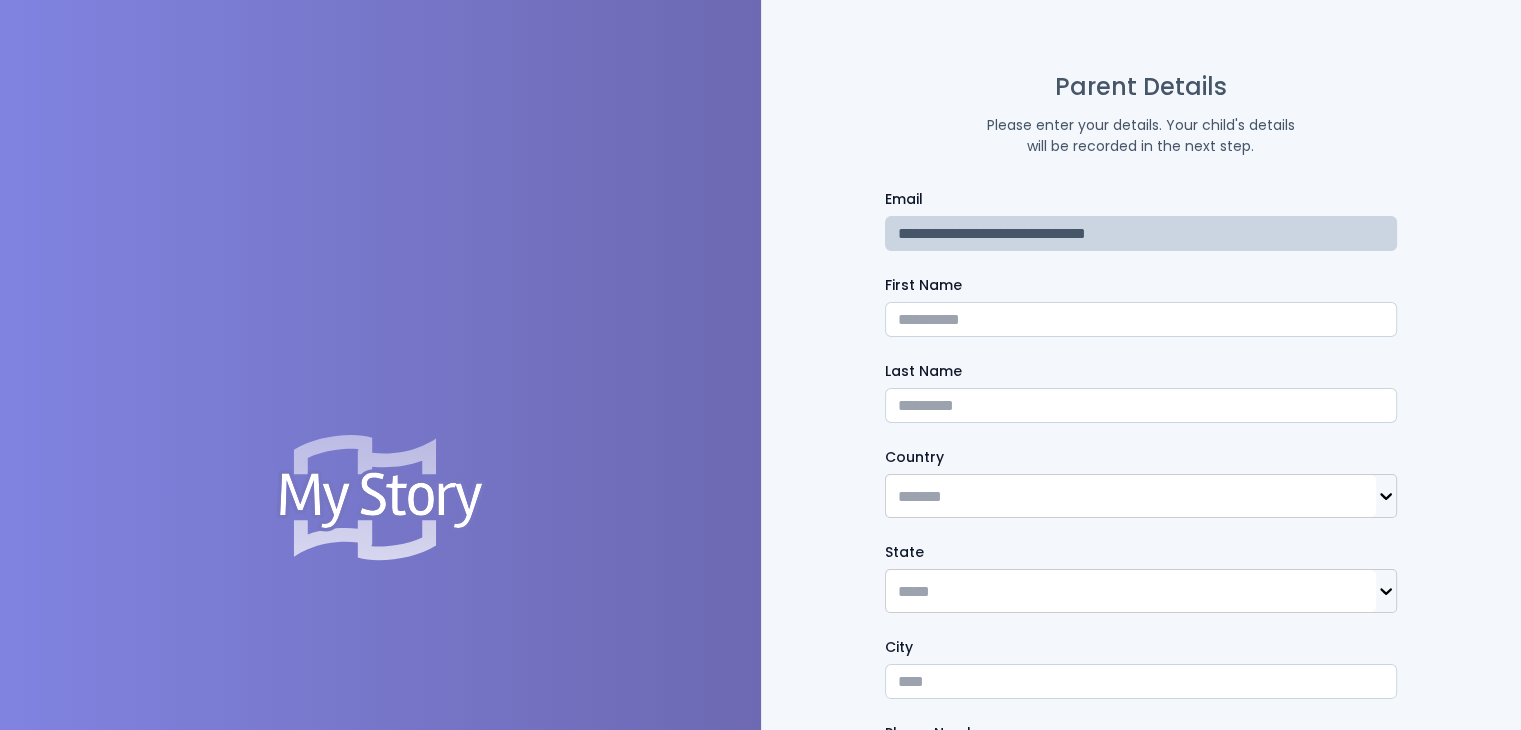 scroll, scrollTop: 0, scrollLeft: 0, axis: both 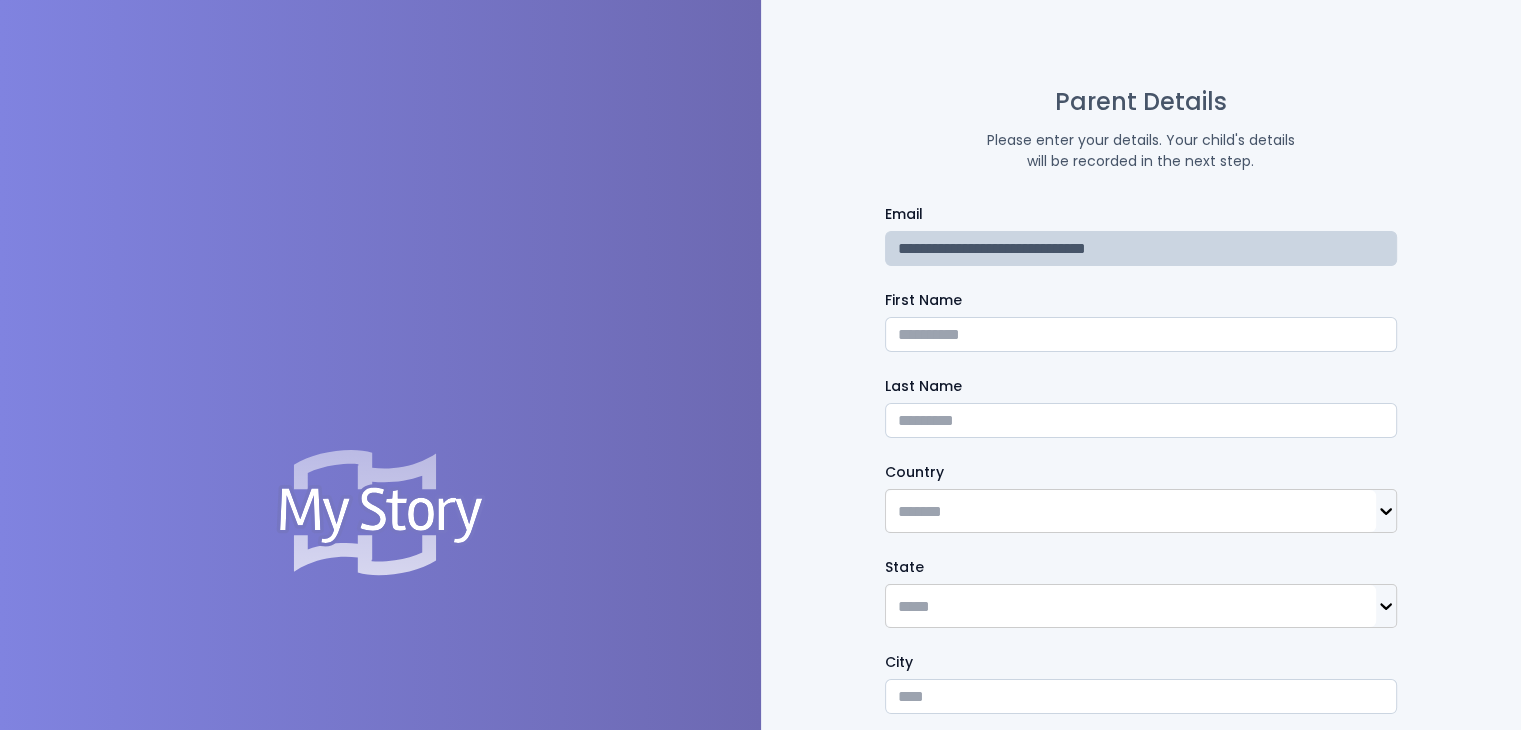 click on "First Name" at bounding box center (1141, 334) 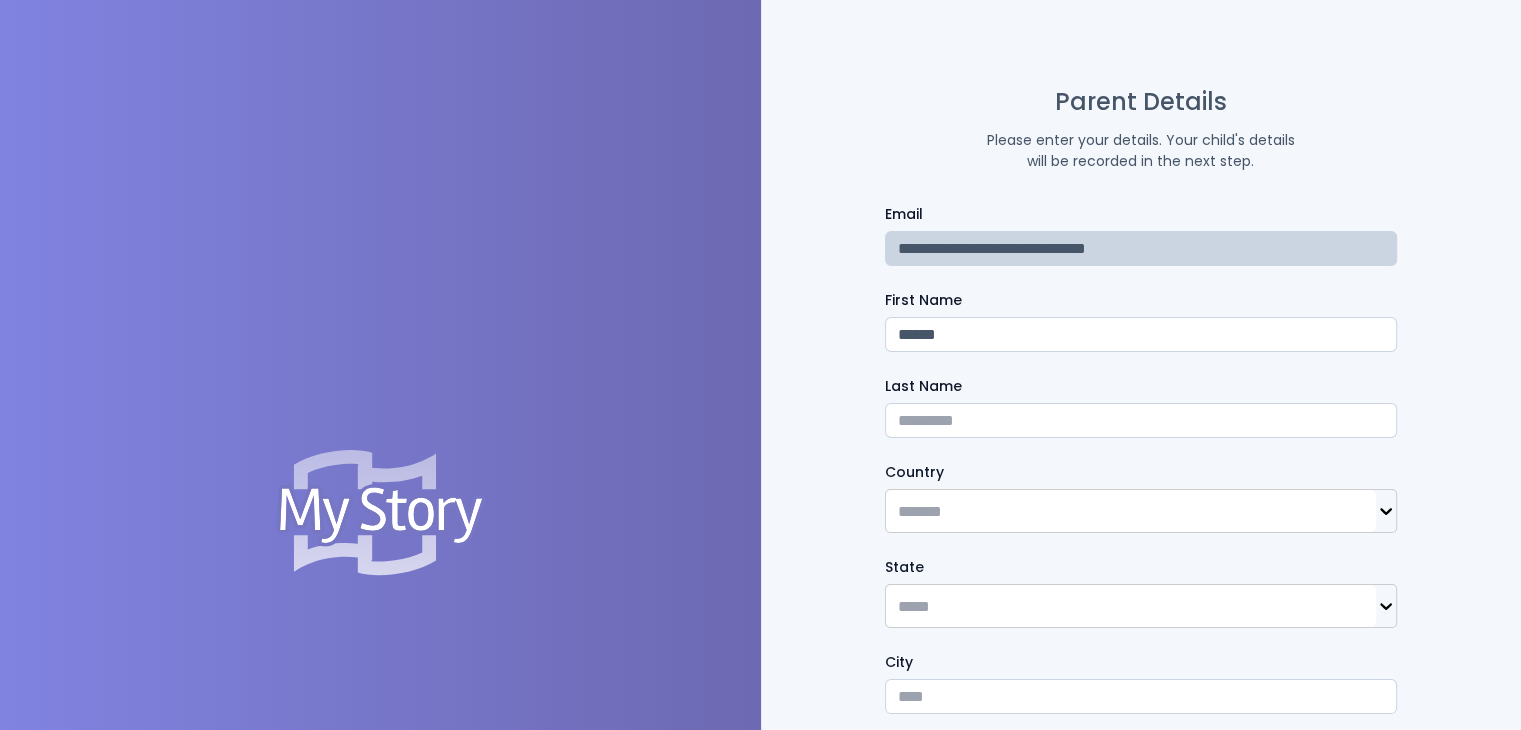 type on "******" 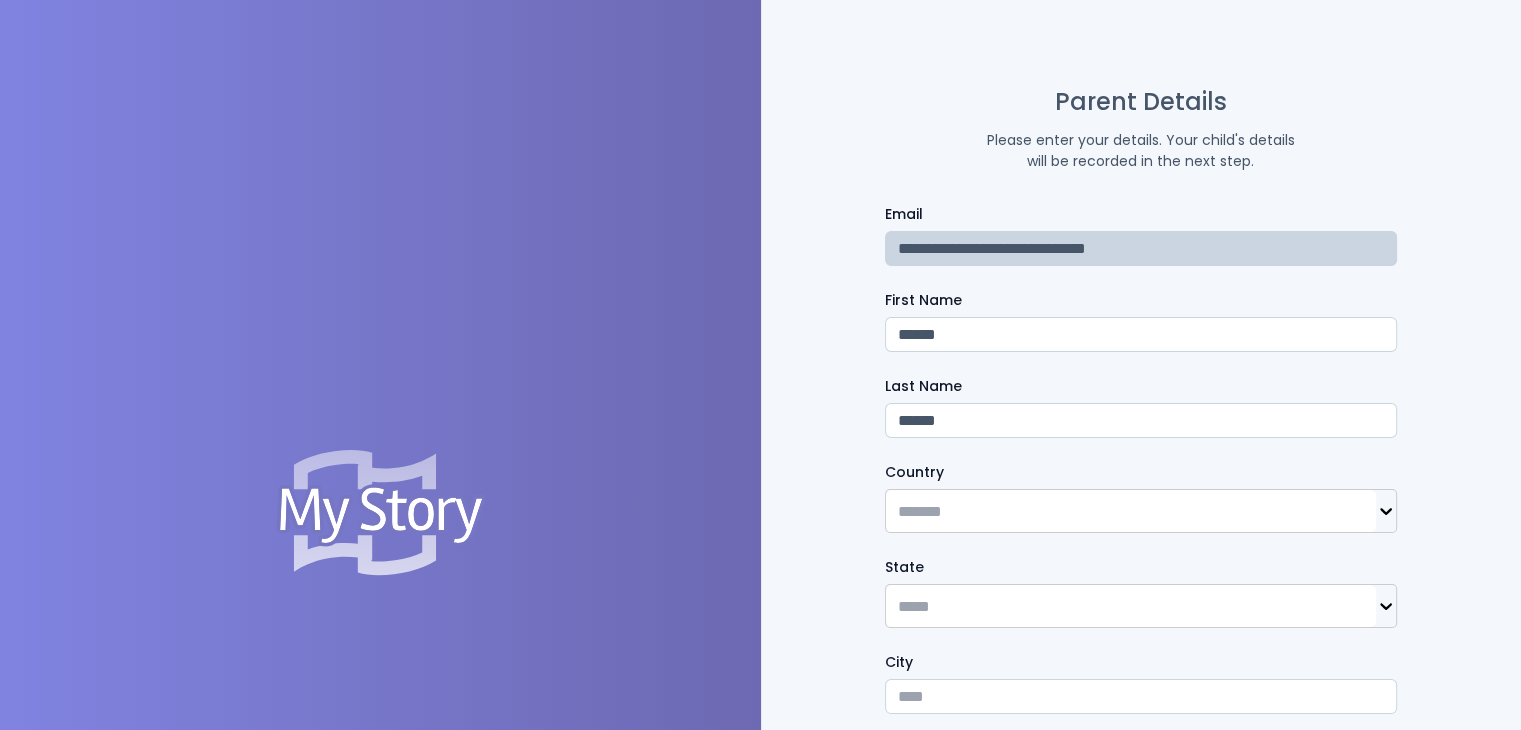 click on "******" at bounding box center [1141, 420] 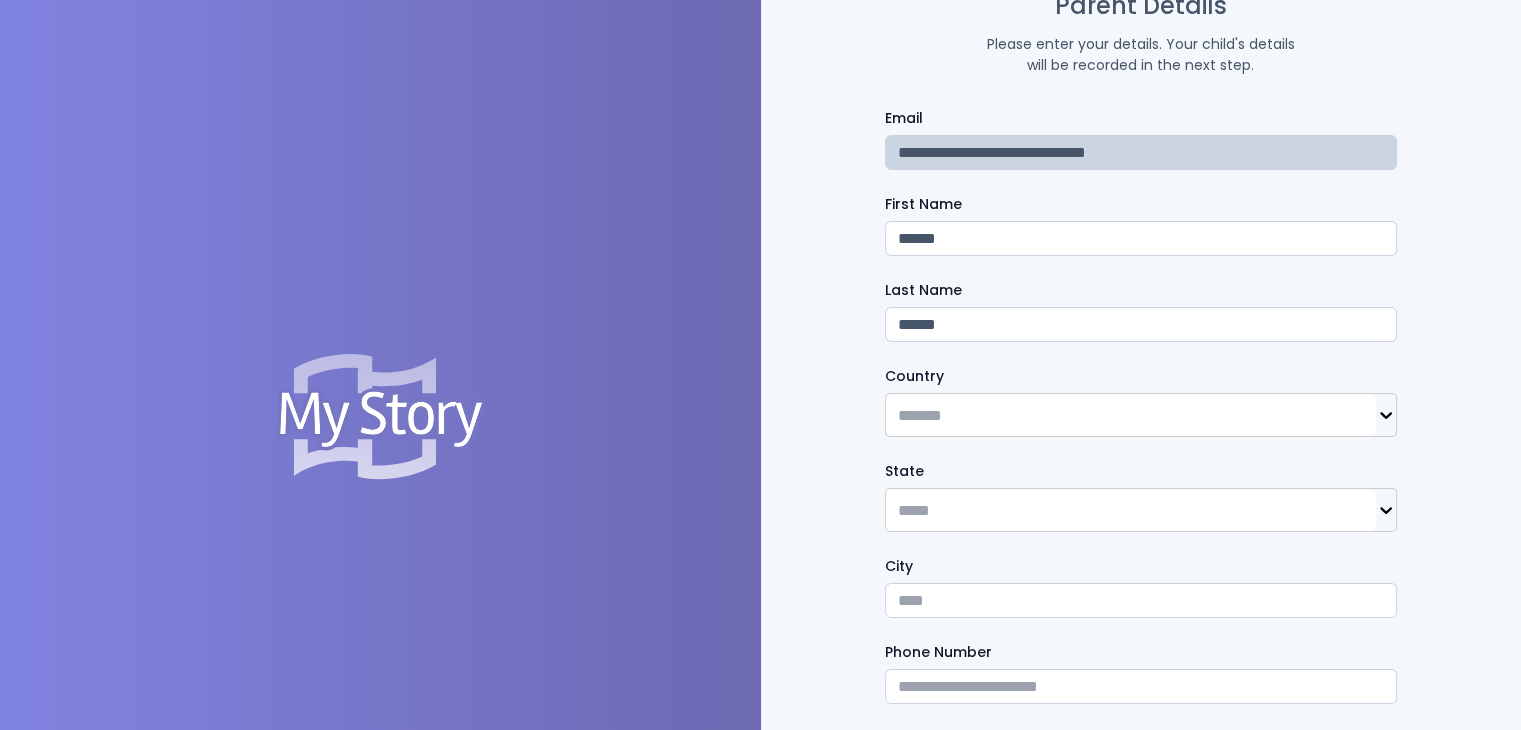 scroll, scrollTop: 100, scrollLeft: 0, axis: vertical 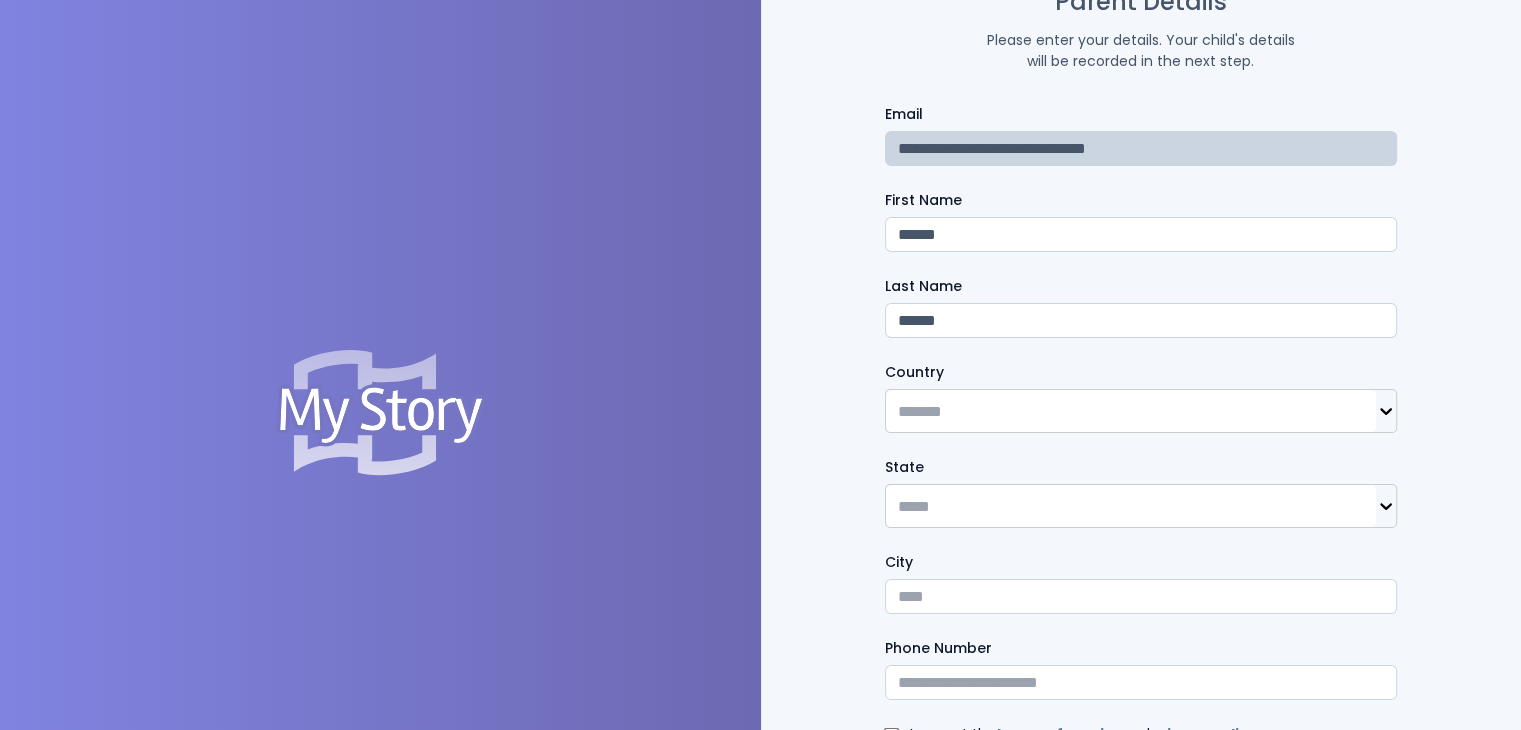 type on "******" 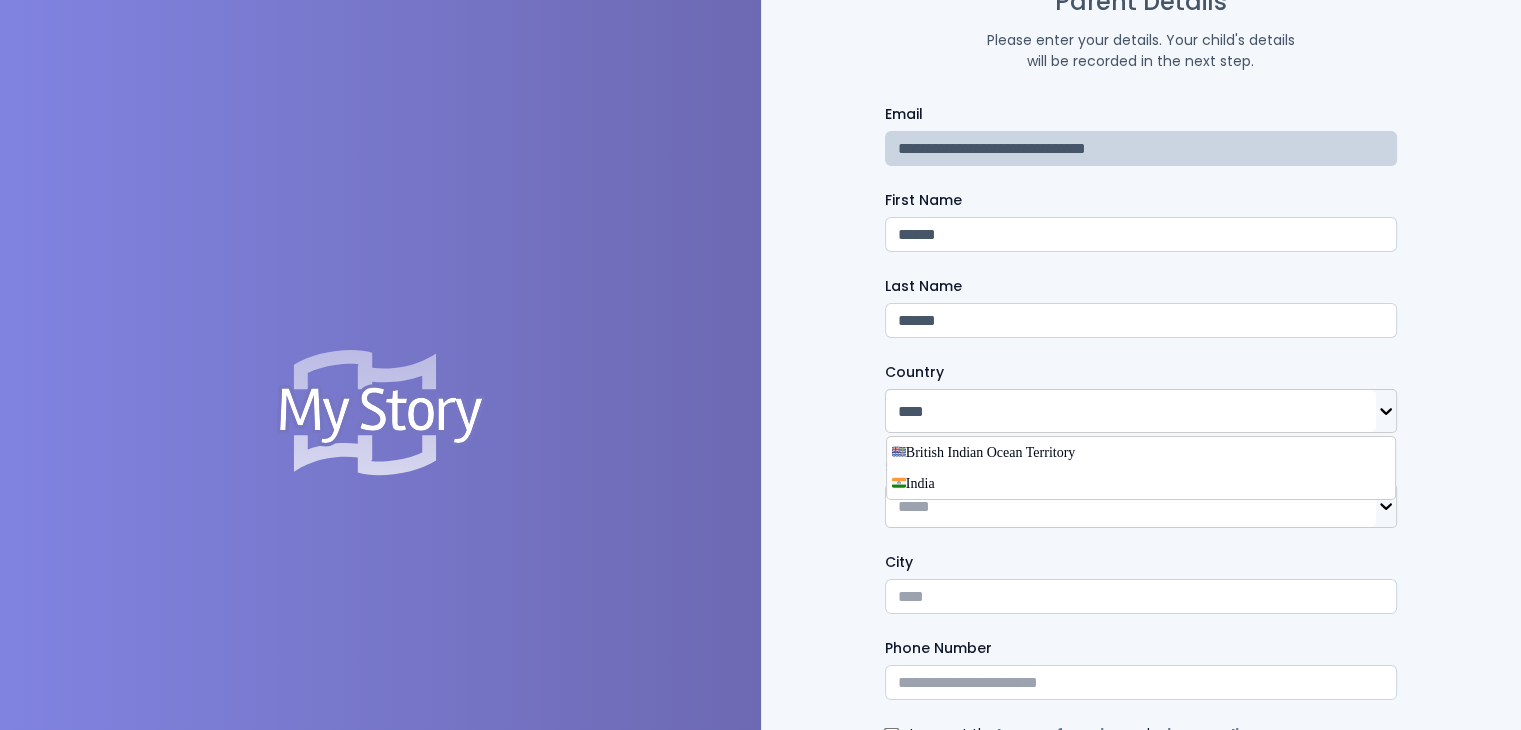 click on "****" at bounding box center (1131, 411) 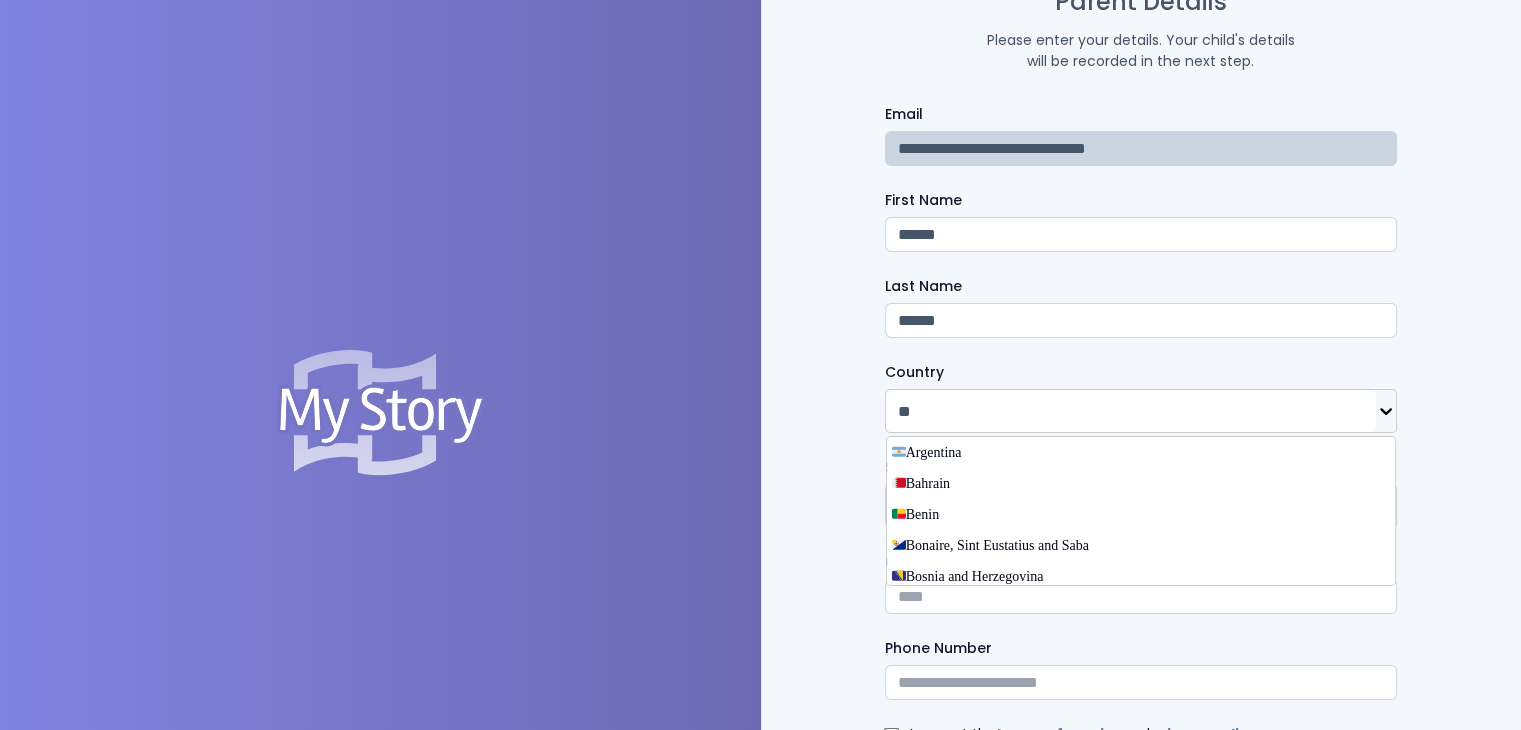 type on "*" 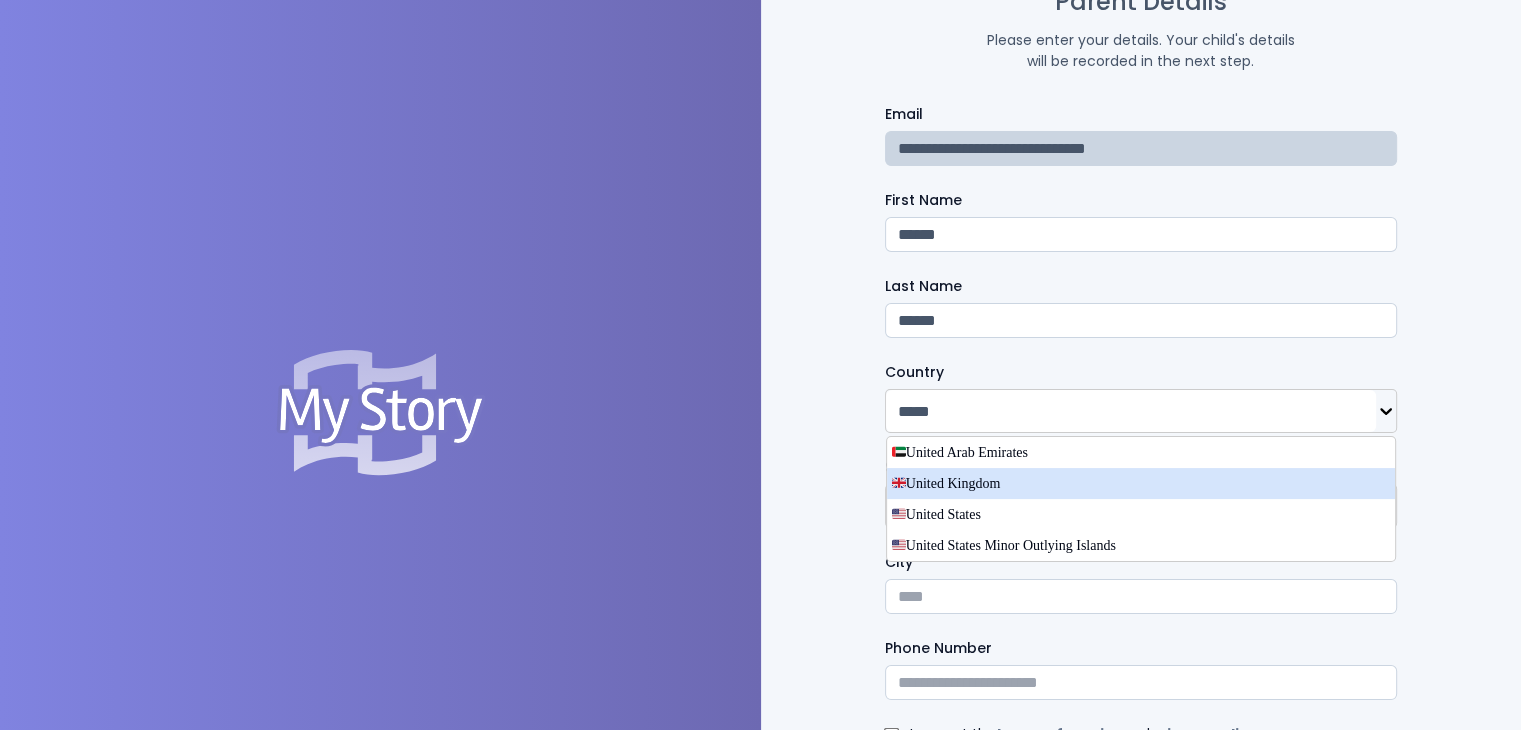 click on "🇬🇧 United Kingdom" at bounding box center (1141, 483) 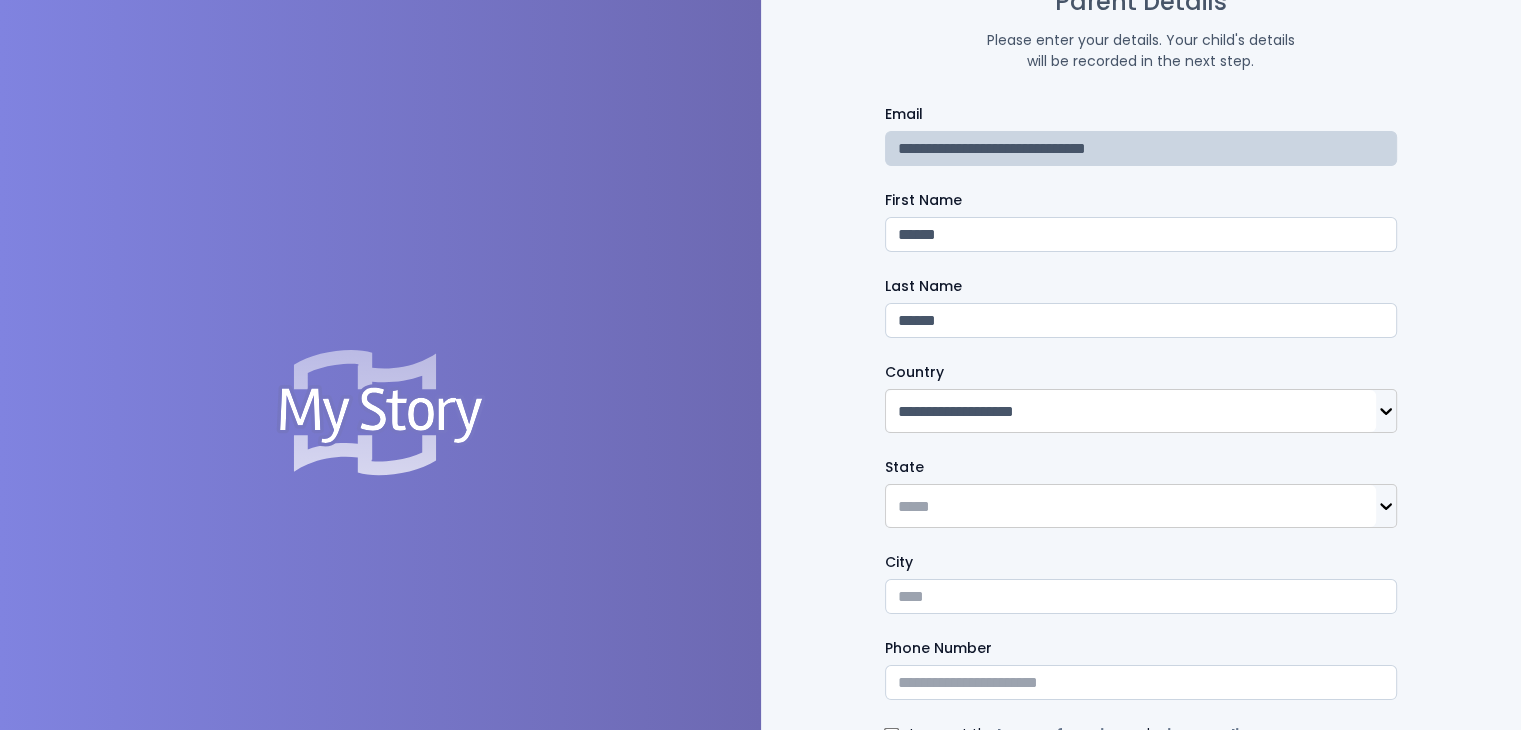 click at bounding box center [1131, 506] 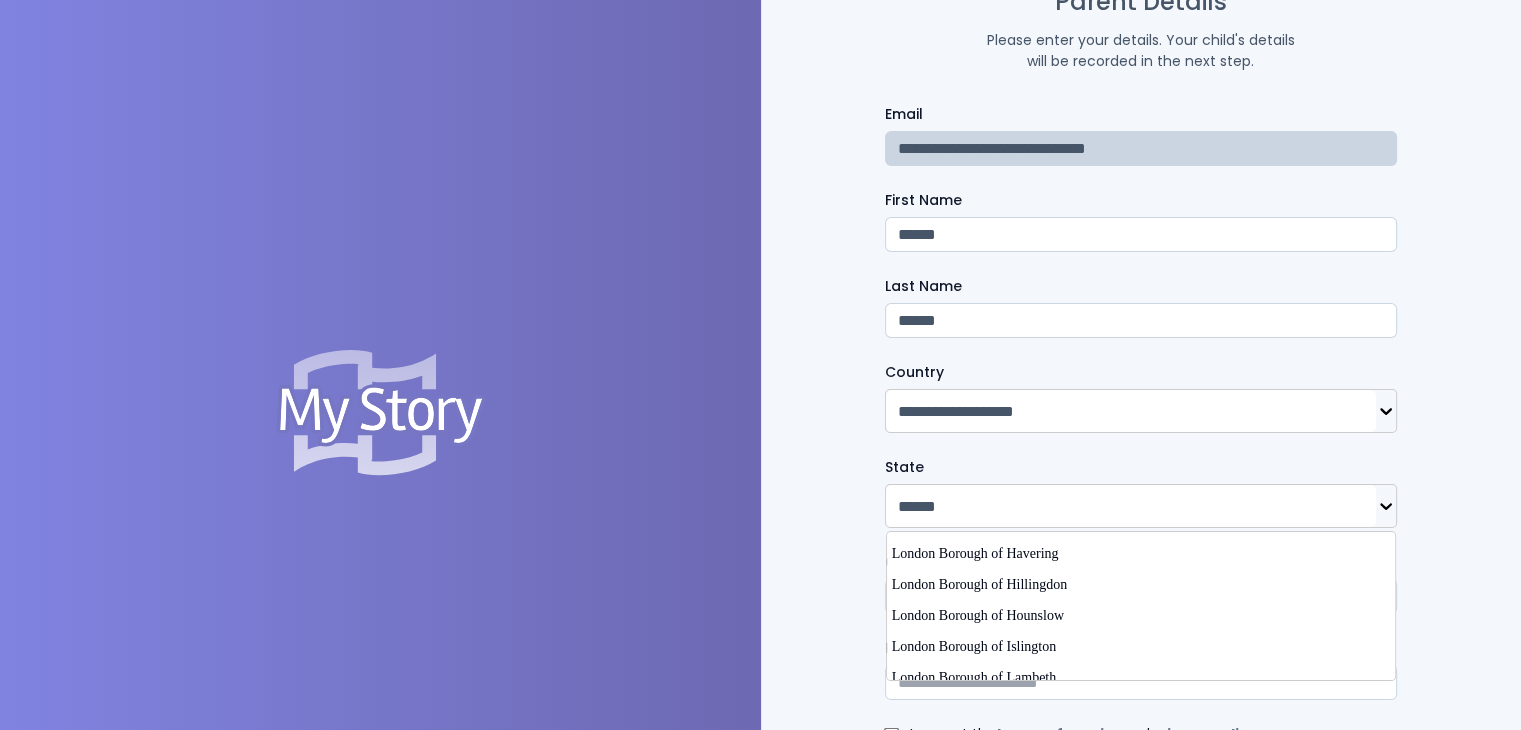scroll, scrollTop: 400, scrollLeft: 0, axis: vertical 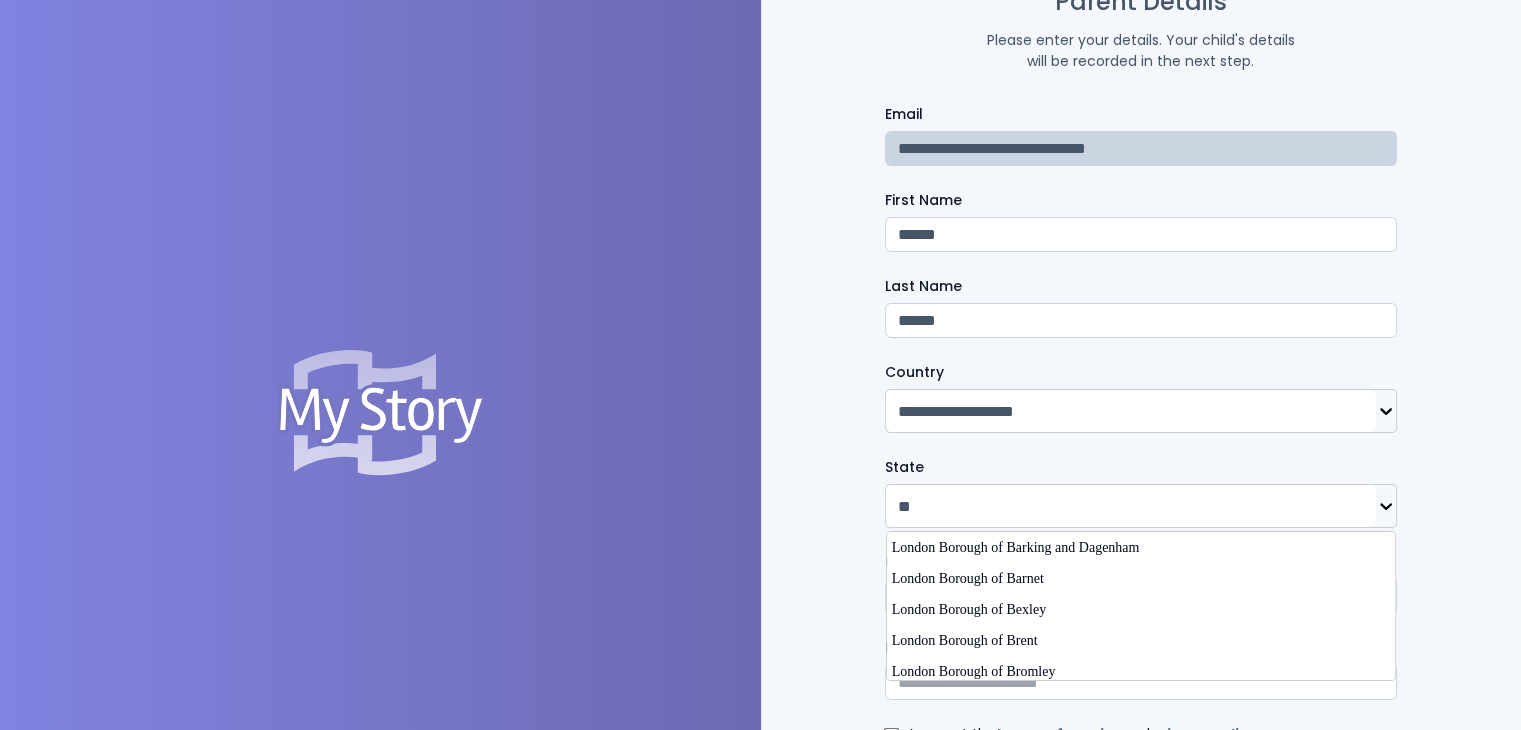type on "*" 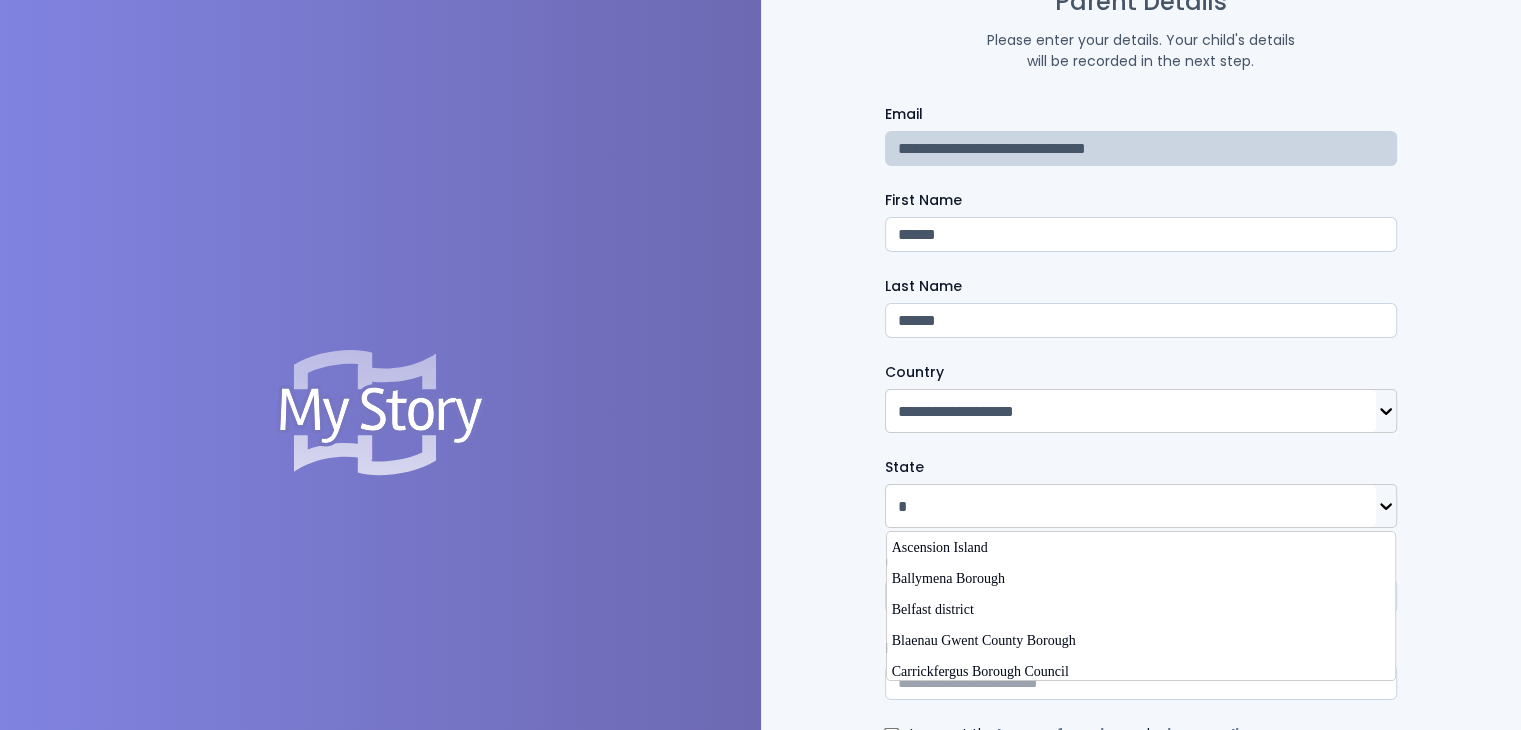 type 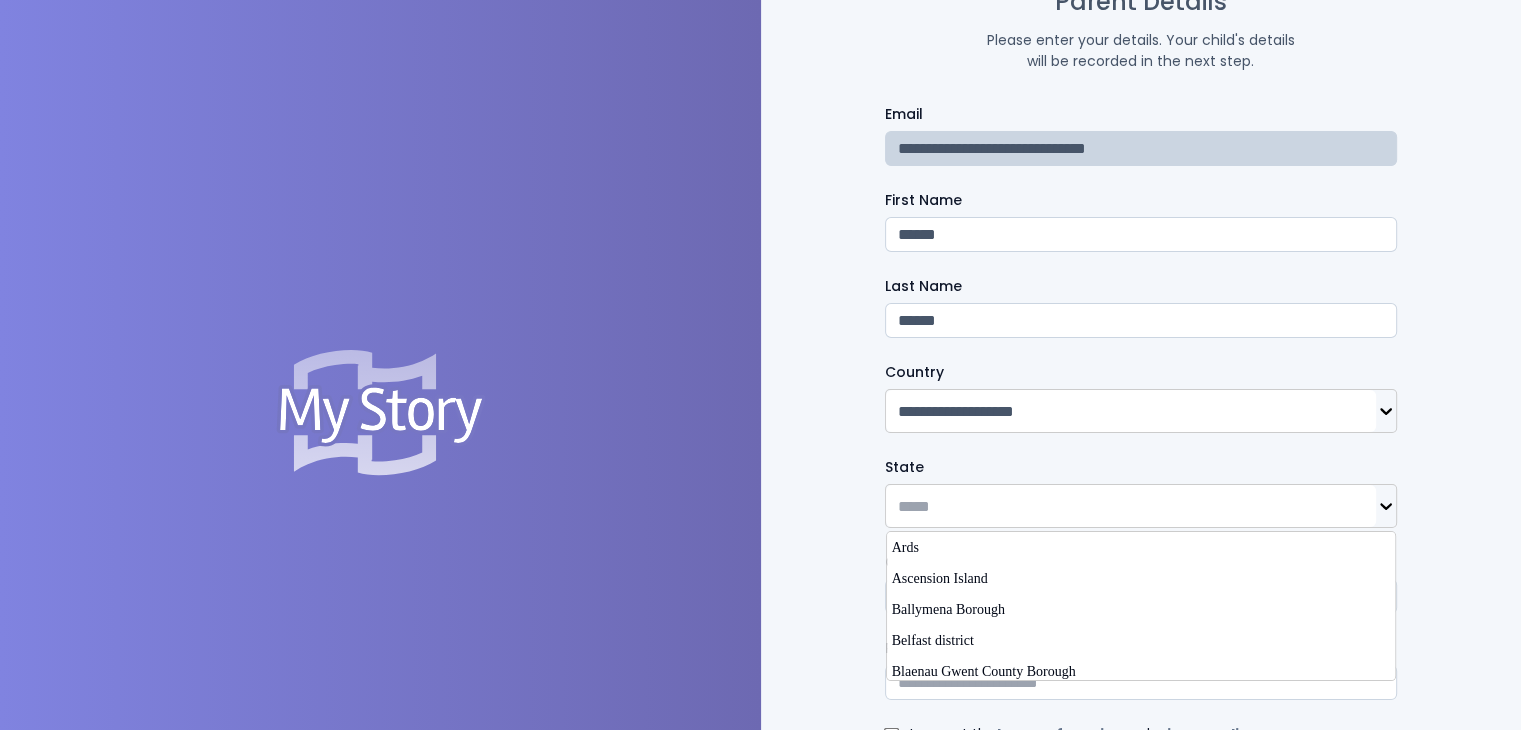 click on "[STATE] [BOROUGH] [BOROUGH] [DISTRICT] [BOROUGH] [COUNTY] [CITY] [CITY] [CITY] [CITY] [CITY] [CITY] [CITY] [CITY] [CITY] [CITY] [CITY] [CITY] [CITY] [CITY] [CITY] [CITY] [CITY] [CITY] [CITY] [CITY] [CITY] [CITY] [CITY] [CITY] [CITY] [CITY] [CITY] [CITY] [CITY] [CITY] [CITY] [CITY] [CITY] [CITY] [CITY] [CITY] [CITY] [CITY] [CITY] [CITY] [CITY] [CITY] [CITY] [CITY] [CITY] [CITY] [CITY] [CITY] [CITY] [CITY] [CITY] [CITY] [CITY] [CITY] [CITY] [CITY] [CITY] [CITY] [CITY] [CITY] [CITY] [CITY] [CITY] [CITY] [CITY] [CITY] [CITY] [CITY] [CITY] [CITY] [CITY] [CITY] [CITY] [CITY] [CITY] [CITY] [CITY] [CITY] [CITY] [CITY] [CITY] [CITY] [CITY] [CITY] [CITY] [CITY] [CITY] [CITY] [CITY] [CITY] [CITY] [CITY] [CITY] [CITY] [CITY] [CITY] [CITY] [CITY] [CITY] [CITY] [CITY] [CITY] [CITY] [CITY] [CITY] [CITY] [CITY] [CITY] [CITY] [CITY] [CITY] [CITY] [CITY] [CITY] [CITY] [CITY] [CITY] [CITY] [CITY] [CITY] [CITY] [CITY] [CITY] [CITY] [CITY] [CITY] [CITY] [CITY] [CITY] [CITY] [CITY] [CITY] [CITY] [CITY] [CITY] [CITY] [CITY] [CITY] [CITY] [CITY] [CITY] [CITY] [CITY] [CITY] [CITY] [CITY] [CITY] [CITY] [CITY] [CITY] [CITY] [CITY] [CITY] [CITY] [CITY] [CITY] [CITY] [CITY] [CITY] [CITY] [CITY] [CITY] [CITY] [CITY] [CITY] [CITY] [CITY] [CITY] [CITY] [CITY] [CITY] [CITY] [CITY] [CITY] [CITY] [CITY] [CITY] [CITY] [CITY] [CITY] [CITY] [CITY] [CITY] [CITY] [CITY] [CITY] [CITY] [CITY] [CITY] [CITY] [CITY] [CITY] [CITY] [CITY] [CITY] [CITY] [CITY] [CITY] [CITY] [CITY] [CITY] [CITY] [CITY] [CITY] [CITY] [CITY] [CITY] [CITY] [CITY] [CITY] [CITY] [CITY] [CITY] [CITY] [CITY] [CITY] [CITY] [CITY] [CITY] [CITY] [CITY] [CITY] [CITY] [CITY] [CITY] [CITY] [CITY] [CITY] [CITY] [CITY] [CITY] [CITY] [CITY] [CITY] [CITY] [CITY] [CITY] [CITY] [CITY] [CITY] [CITY] [CITY] [CITY] [CITY] [CITY] [CITY] [CITY] [CITY] [CITY] [CITY] [CITY] [CITY] [CITY] [CITY] [CITY] [CITY] [CITY] [CITY] [CITY] [CITY] [CITY] [CITY] [CITY] [CITY] [CITY] [CITY] [CITY] [CITY] [CITY] [CITY] [CITY] [CITY] [CITY] [CITY] [CITY] [CITY] [CITY] [CITY] [CITY] [CITY] [CITY] [CITY] [CITY] [CITY] [CITY] [CITY] [CITY] [CITY] [CITY] [CITY] [CITY] [CITY] [CITY] [CITY] [CITY] [CITY] [CITY] [CITY] [CITY] [CITY] [CITY] [CITY] [CITY] [CITY] [CITY] [CITY] [CITY] [CITY] [CITY] [CITY] [CITY] [CITY] [CITY] [CITY] [CITY] [CITY] [CITY] [CITY] [CITY] [CITY] [CITY] [CITY] [CITY] [CITY] [CITY] [CITY] [CITY] [CITY] [CITY] [CITY] [CITY] [CITY] [CITY] [CITY] [CITY] [CITY] [CITY] [CITY] [CITY] [CITY] [CITY] [CITY] [CITY] [CITY] [CITY] [CITY] [CITY] [CITY] [CITY] [CITY] [CITY] [CITY] [CITY] [CITY] [CITY] [CITY] [CITY] [CITY] [CITY] [CITY] [CITY] [CITY] [CITY] [CITY] [CITY] [CITY] [CITY] [CITY] [CITY] [CITY] [CITY] [CITY] [CITY] [CITY] [CITY] [CITY] [CITY] [CITY] [CITY] [CITY] [CITY] [CITY] [CITY] [CITY] [CITY] [CITY] [CITY] [CITY] [CITY] [CITY] [CITY] [CITY] [CITY] [CITY] [CITY] [CITY] [CITY] [CITY] [CITY] [CITY] [CITY] [CITY] [CITY] [CITY] [CITY] [CITY] [CITY] [CITY] [CITY] [CITY] [CITY] [CITY] [CITY] [CITY] [CITY] [CITY] [CITY] [CITY] [CITY] [CITY] [CITY] [CITY] [CITY] [CITY] [CITY] [CITY] [CITY] [CITY] [CITY] [CITY] [CITY] [CITY] [CITY] [CITY] [CITY] [CITY] [CITY] [CITY] [CITY] [CITY] [CITY] [CITY] [CITY] [CITY] [CITY] [CITY] [CITY] [CITY] [CITY] [CITY] [CITY] [CITY] [CITY] [CITY] [CITY] [CITY] [CITY] [CITY] [CITY] [CITY] [CITY] [CITY] [CITY] [CITY] [CITY] [CITY] [CITY] [CITY] [CITY] [CITY] [CITY] [CITY] [CITY] [CITY] [CITY] [CITY] [CITY] [CITY] [CITY] [CITY] [CITY] [CITY] [CITY] [CITY] [CITY] [CITY] [CITY] [CITY] [CITY] [CITY] [CITY] [CITY] [CITY] [CITY] [CITY] [CITY] [CITY] [CITY] [CITY] [CITY] [CITY] [CITY] [CITY] [CITY] [CITY] [CITY] [CITY] [CITY] [CITY] [CITY] [CITY] [CITY] [CITY] [CITY] [CITY] [CITY] [CITY] [CITY] [CITY] [CITY] [CITY] [CITY] [CITY] [CITY] [CITY] [CITY] [CITY] [CITY] [CITY] [CITY] [CITY] [CITY] [CITY] [CITY] [CITY] [CITY] [CITY] [CITY] [CITY] [CITY] [CITY] [CITY] [CITY] [CITY] [CITY] [CITY] [CITY] [CITY] [CITY] [CITY] [CITY] [CITY] [CITY] [CITY] [CITY] [CITY] [CITY] [CITY] [CITY] [CITY] [CITY] [CITY] [CITY] [CITY] [CITY] [CITY] [CITY] [CITY] [CITY] [CITY] [CITY] [CITY] [CITY] [CITY] [CITY] [CITY] [CITY] [CITY] [CITY] [CITY] [CITY] [CITY] [CITY] [CITY] [CITY] [CITY] [CITY] [CITY] [CITY] [CITY] [CITY] [CITY] [CITY] [CITY] [CITY] [CITY] [CITY] [CITY] [CITY] [CITY] [CITY] [CITY] [CITY] [CITY] [CITY] [CITY] [CITY] [CITY] [CITY] [CITY] [CITY] [CITY] [CITY] [CITY] [CITY] [CITY] [CITY] [CITY] [CITY] [CITY] [CITY] [CITY] [CITY] [CITY] [CITY] [CITY] [CITY] [CITY] [CITY] [CITY] [CITY] [CITY] [CITY] [CITY] [CITY] [CITY] [CITY] [CITY] [CITY] [CITY] [CITY] [CITY] [CITY] [CITY] [CITY] [CITY] [CITY] [CITY] [CITY] [CITY] [CITY] [CITY] [CITY] [CITY] [CITY] [CITY] [CITY] [CITY] [CITY] [CITY] [CITY] [CITY] [CITY] [CITY] [CITY] [CITY] [CITY] [CITY] [CITY] [CITY] [CITY] [CITY] [CITY] [CITY] [CITY] [CITY] [CITY] [CITY] [CITY] [CITY] [CITY] [CITY] [CITY] [CITY] [CITY] [CITY] [CITY] [CITY] [CITY] [CITY] [CITY] [CITY] [CITY] [CITY] [CITY] [CITY] [CITY] [CITY] [CITY] [CITY] [CITY] [CITY] [CITY] [CITY] [CITY] [CITY] [CITY] [CITY] [CITY] [CITY] [CITY] [CITY] [CITY] [CITY] [CITY] [CITY] [CITY] [CITY] [CITY] [CITY] [CITY] [CITY] [CITY] [CITY] [CITY] [CITY] [CITY] [CITY] [CITY] [CITY] [CITY] [CITY] [CITY] [CITY] [CITY] [CITY] [CITY] [CITY] [CITY] [CITY] [CITY] [CITY] [CITY] [CITY] [CITY] [CITY] [CITY] [CITY] [CITY] [CITY] [CITY] [CITY] [CITY] [CITY] [CITY] [CITY] [CITY] [CITY] [CITY] [CITY] [CITY] [CITY] [CITY] [CITY] [CITY] [CITY] [CITY] [CITY] [CITY] [CITY] [CITY] [CITY] [CITY] [CITY] [CITY] [CITY] [CITY] [CITY] [CITY] [CITY] [CITY] [CITY] [CITY] [CITY] [CITY] [CITY] [CITY] [CITY] [CITY] [CITY] [CITY] [CITY] [CITY] [CITY] [CITY] [CITY] [CITY] [CITY] [CITY] [CITY] [CITY] [CITY] [CITY] [CITY] [CITY] [CITY] [CITY] [CITY] [CITY] [CITY] [CITY] [CITY] [CITY] [CITY] [CITY] [CITY] [CITY] [CITY] [CITY] [CITY] [CITY] [CITY] [CITY] [CITY] [CITY] [CITY] [CITY] [CITY] [CITY] [CITY] [CITY] [CITY] [CITY] [CITY] [CITY] [CITY] [CITY] [CITY] [CITY] [CITY] [CITY] [CITY] [CITY] [CITY] [CITY] [CITY] [CITY] [CITY] [CITY] [CITY] [CITY] [CITY] [CITY] [CITY] [CITY] [CITY] [CITY] [CITY] [CITY] [CITY] [CITY] [CITY] [CITY] [CITY] [CITY] [CITY] [CITY] [CITY] [CITY] [CITY] [CITY] [CITY] [CITY] [CITY] [CITY] [CITY] [CITY] [CITY] [CITY] [CITY] [CITY] [CITY] [CITY] [CITY] [CITY] [CITY] [CITY] [CITY] [CITY] [CITY] [CITY] [CITY] [CITY] [CITY] [CITY] [CITY] [CITY] [CITY] [CITY] [CITY] [CITY] [CITY] [CITY] [CITY] [CITY] [CITY] [CITY] [CITY] [CITY] [CITY] [CITY] [CITY] [CITY] [CITY] [CITY] [CITY] [CITY] [CITY] [CITY] [CITY] [CITY] [CITY] [CITY] [CITY] [CITY] [CITY] [CITY] [CITY] [CITY] [CITY] [CITY] [CITY] [CITY] [CITY] [CITY] [CITY] [CITY] [CITY] [CITY] [CITY] [CITY] [CITY] [CITY] [CITY] [CITY] [CITY] [CITY] [CITY] [CITY] [CITY] [CITY] [CITY] [CITY] [CITY] [CITY] [CITY] [CITY] [CITY] [CITY] [CITY] [CITY] [CITY] [CITY] [CITY] [CITY] [CITY] [CITY] [CITY] [CITY] [CITY] [CITY] [CITY] [CITY] [CITY] [CITY] [CITY] [CITY] [CITY] [CITY] [CITY] [CITY] [CITY] [CITY] [CITY] [CITY] [CITY] [CITY] [CITY] [CITY] [CITY] [CITY] [CITY] [CITY] [CITY] [CITY] [CITY] [CITY] [CITY] [CITY] [CITY] [CITY] [CITY] [CITY] [CITY] [CITY] [CITY] [CITY] [CITY] [CITY] [CITY] [CITY] [CITY] [CITY] [CITY] [CITY] [CITY] [CITY] [CITY] [CITY] [CITY] [CITY] [CITY] [CITY] [CITY] [CITY] [CITY] [CITY] [CITY] [CITY] [CITY] [CITY] [CITY] [CITY] [CITY] [CITY] [CITY] [CITY] [CITY] [CITY] [CITY] [CITY] [CITY] [CITY] [CITY] [CITY] [CITY] [CITY] [CITY] [CITY] [CITY] [CITY] [CITY] [CITY] [CITY] [CITY] [CITY] [CITY] [CITY] [CITY] [CITY] [CITY] [CITY] [CITY] [CITY] [CITY] [CITY] [CITY] [CITY] [CITY] [CITY] [CITY] [CITY] [CITY] [CITY] [CITY] [CITY] [CITY] [CITY] [CITY] [CITY] [CITY] [CITY] [CITY] [CITY] [CITY] [CITY] [CITY] [CITY] [CITY] [CITY] [CITY] [CITY] [CITY] [CITY] [CITY] [CITY] [CITY] [CITY] [CITY] [CITY] [CITY] [CITY] [CITY] [CITY] [CITY] [CITY] [CITY] [CITY] [CITY] [CITY] [CITY] [CITY] [CITY] [CITY] [CITY] [CITY] [CITY] [CITY] [CITY] [CITY] [CITY] [CITY] [CITY] [CITY] [CITY] [CITY] [CITY] [CITY] [CITY] [CITY] [CITY] [CITY] [CITY] [CITY] [CITY] [CITY] [CITY] [CITY] [CITY] [CITY] [CITY] [CITY] [CITY] [CITY] [CITY] [CITY] [CITY] [CITY] [CITY] [CITY] [CITY] [CITY] [CITY] [CITY] [CITY] [CITY] [CITY] [CITY] [CITY] [CITY] [CITY] [CITY] [CITY] [CITY] [CITY] [CITY] [CITY] [CITY] [CITY] [CITY] [CITY] [CITY] [CITY] [CITY] [CITY] [CITY] [CITY] [CITY] [CITY] [CITY] [CITY] [CITY] [CITY] [CITY] [CITY] [CITY] [CITY] [CITY] [CITY] [CITY] [CITY] [CITY] [CITY] [CITY] [Sunderland City of Stoke-on-Trent City of Plymouth City of Nottingham City of Derby City and County of Cardiff Ceredigion Coleraine Coleraine Borough Council Carrickfergus Borough Council Ballymena Borough Belfast district Ascension Island Ards State" at bounding box center (1141, 492) 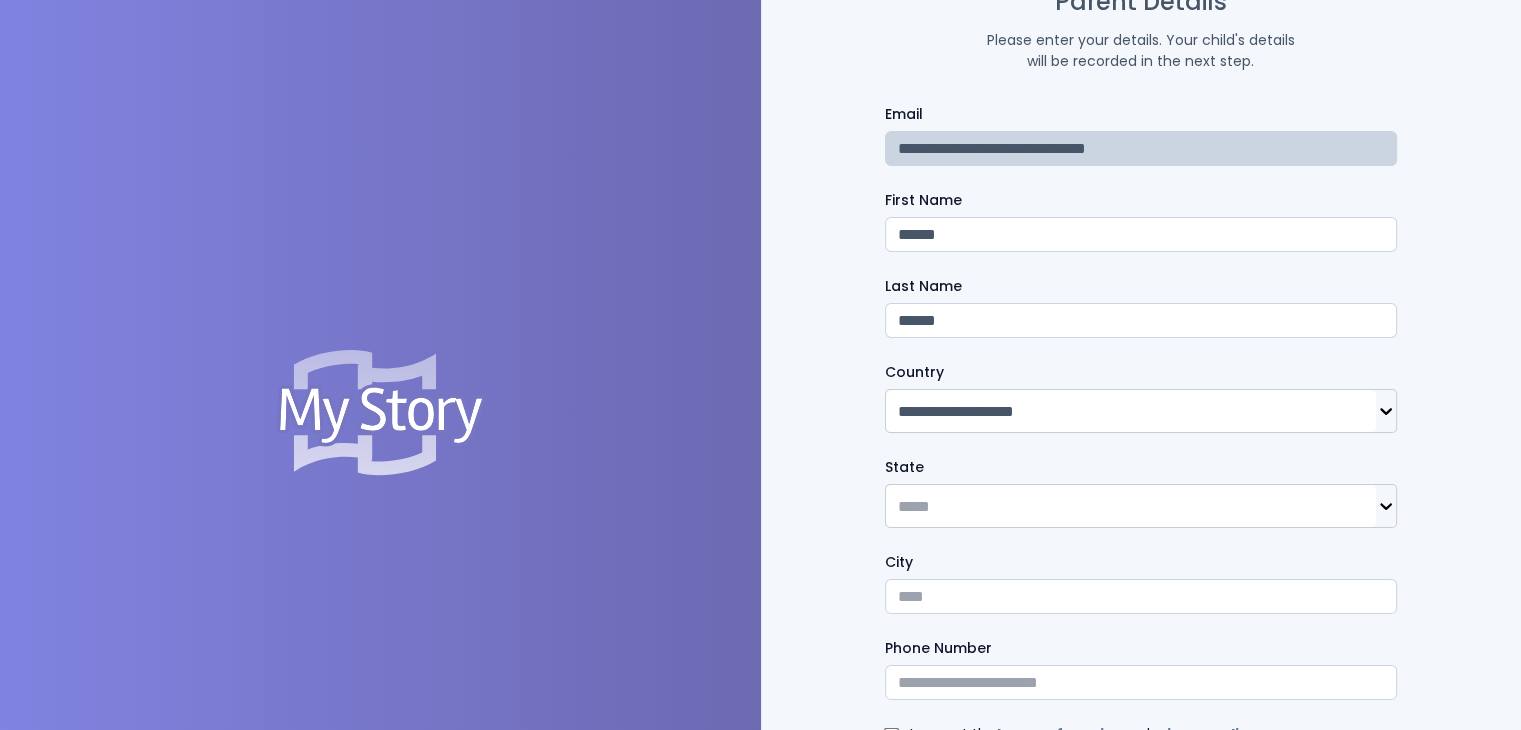 click on "City" at bounding box center (1141, 596) 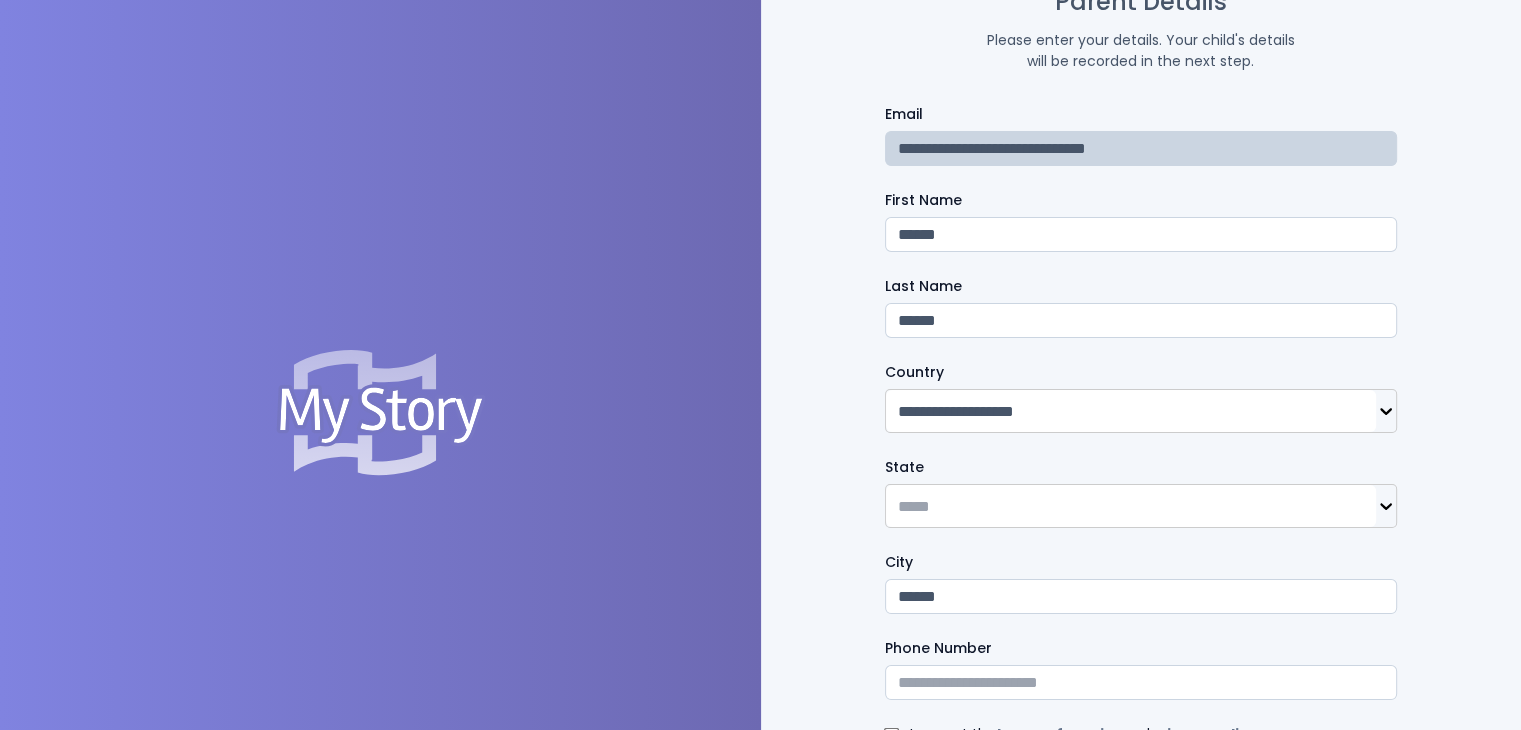 type on "******" 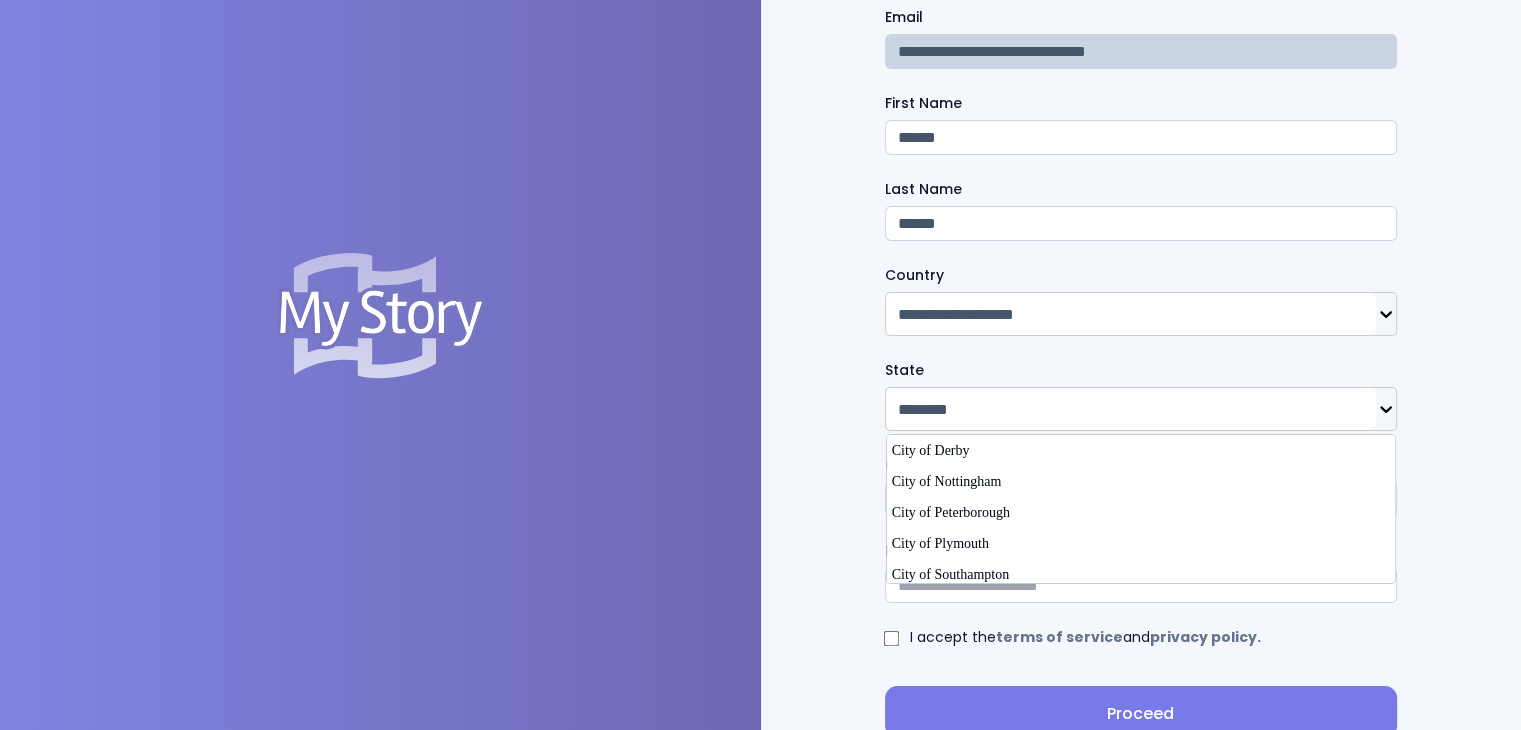 scroll, scrollTop: 200, scrollLeft: 0, axis: vertical 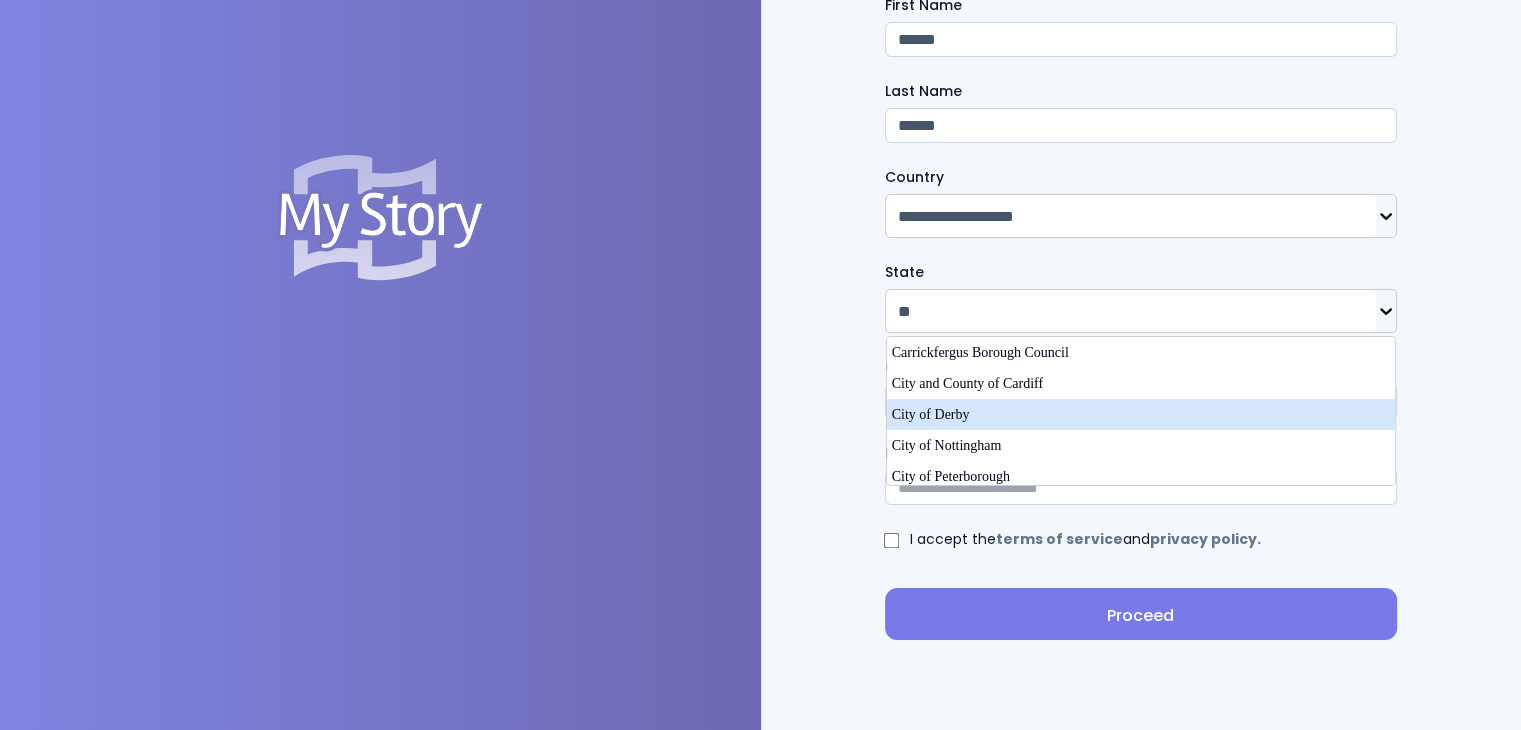 type on "*" 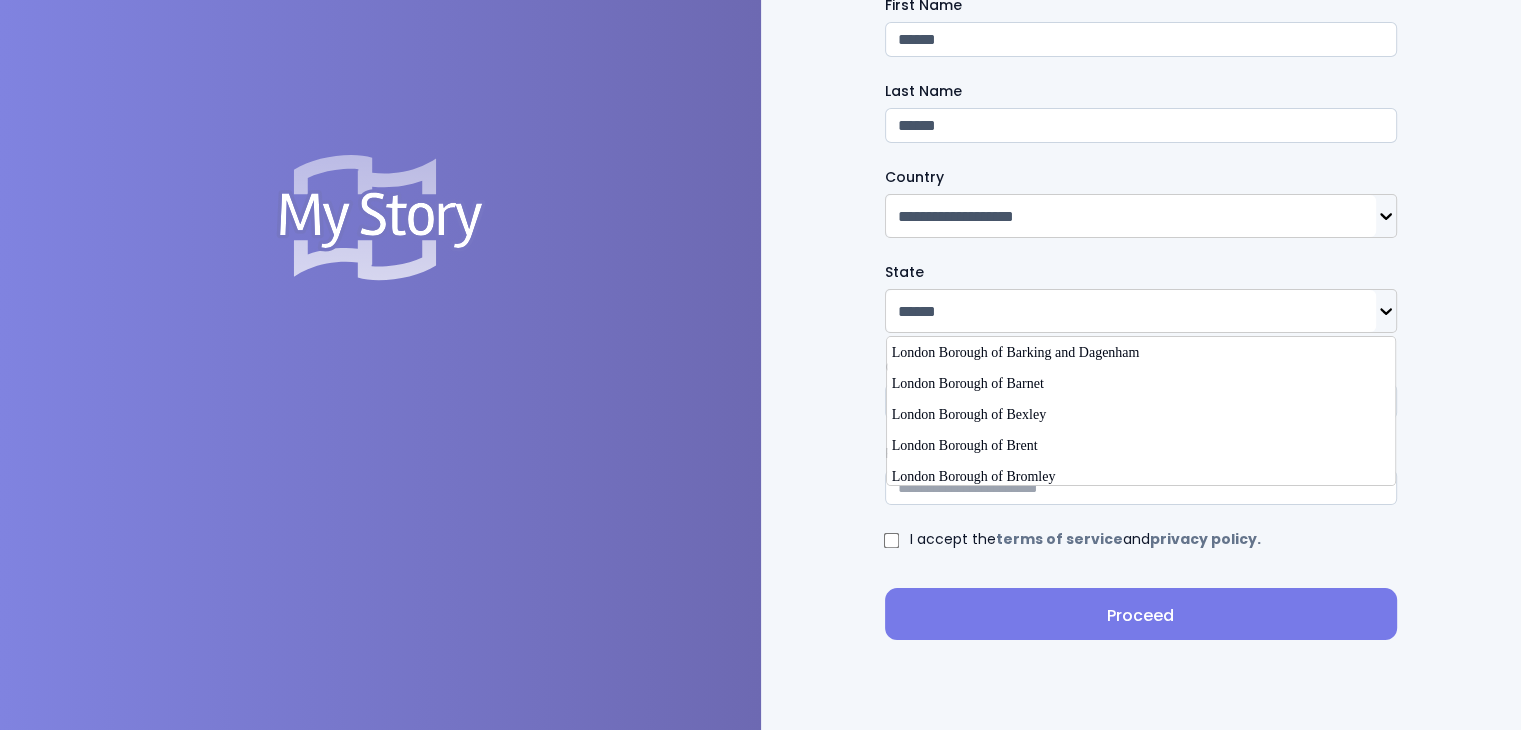 scroll, scrollTop: 0, scrollLeft: 0, axis: both 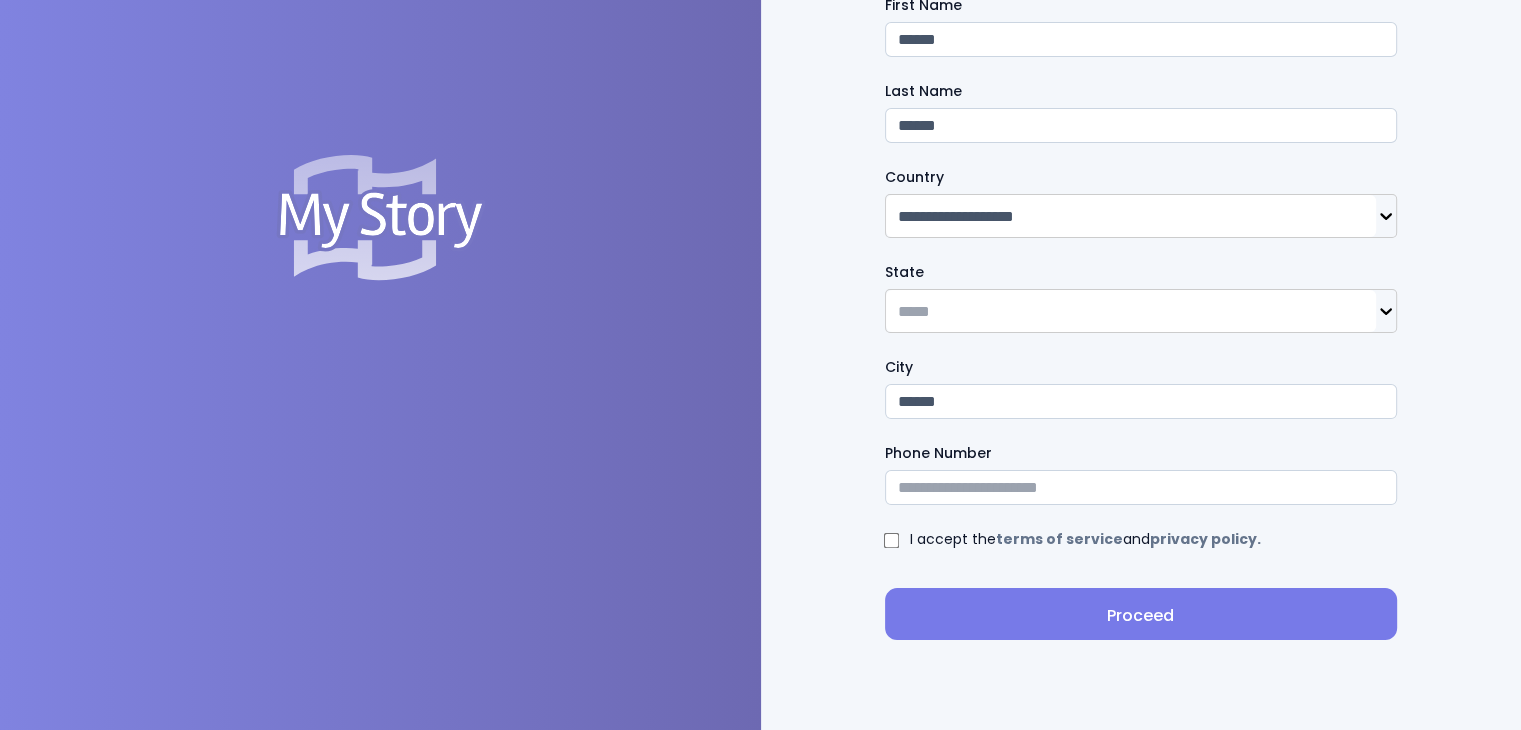 click at bounding box center (1131, 311) 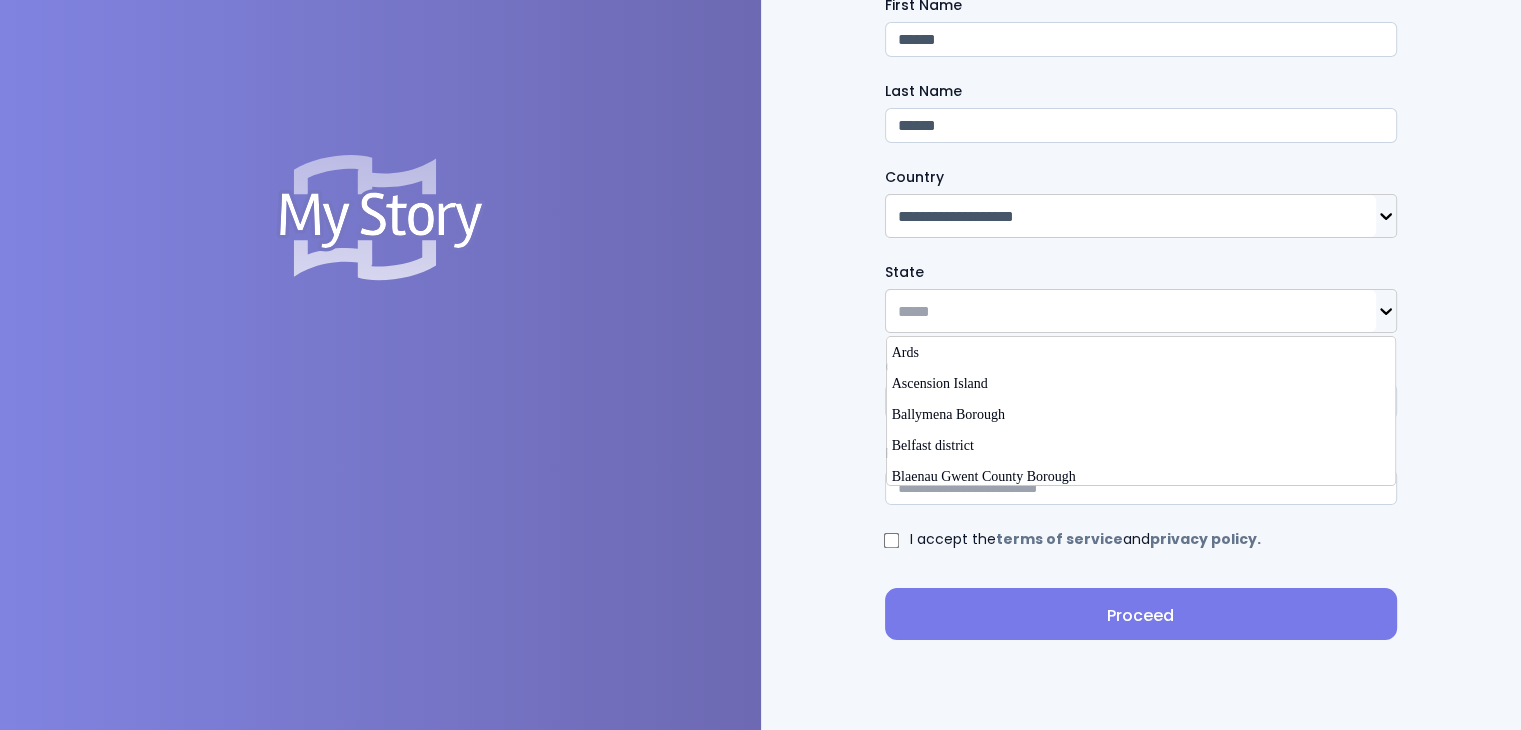 click at bounding box center [1131, 311] 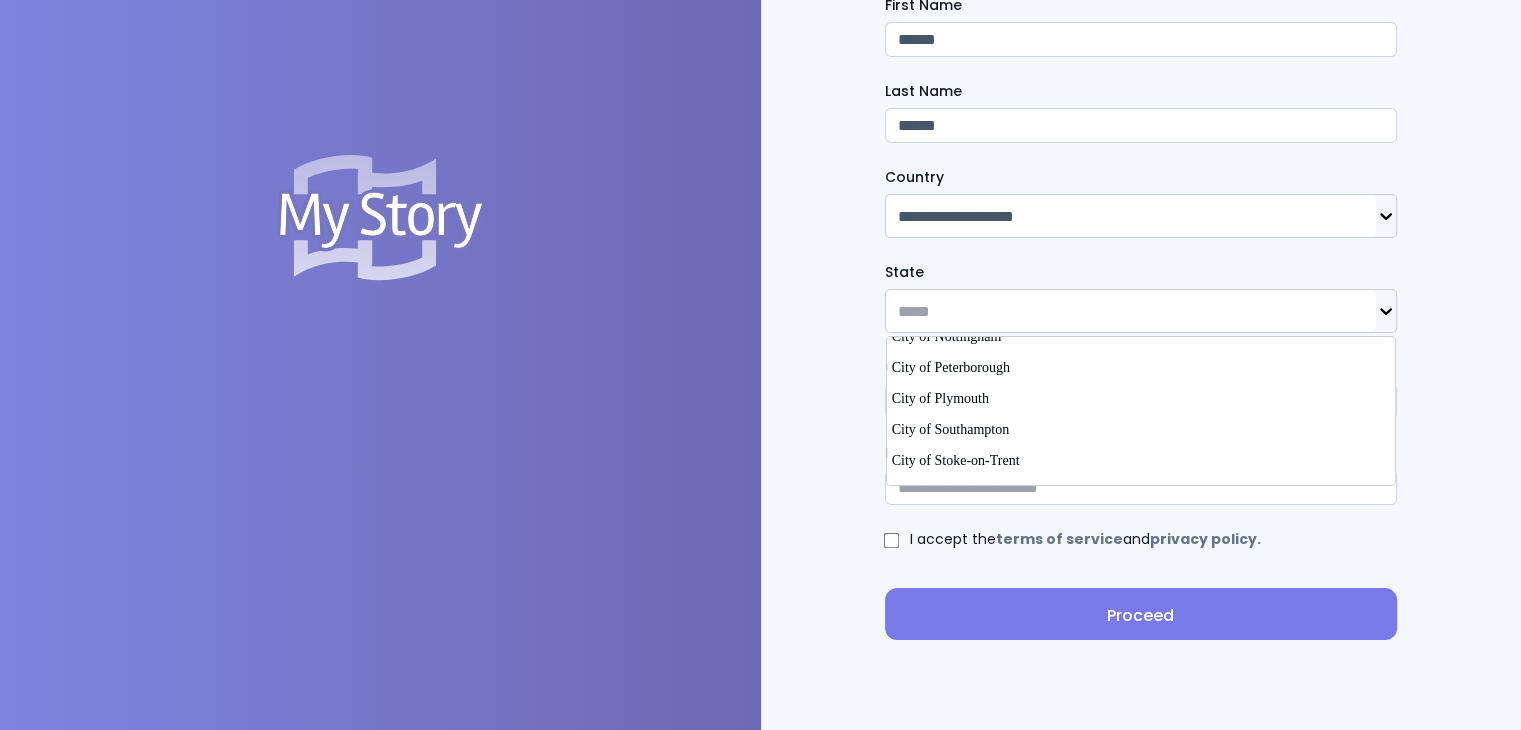 scroll, scrollTop: 300, scrollLeft: 0, axis: vertical 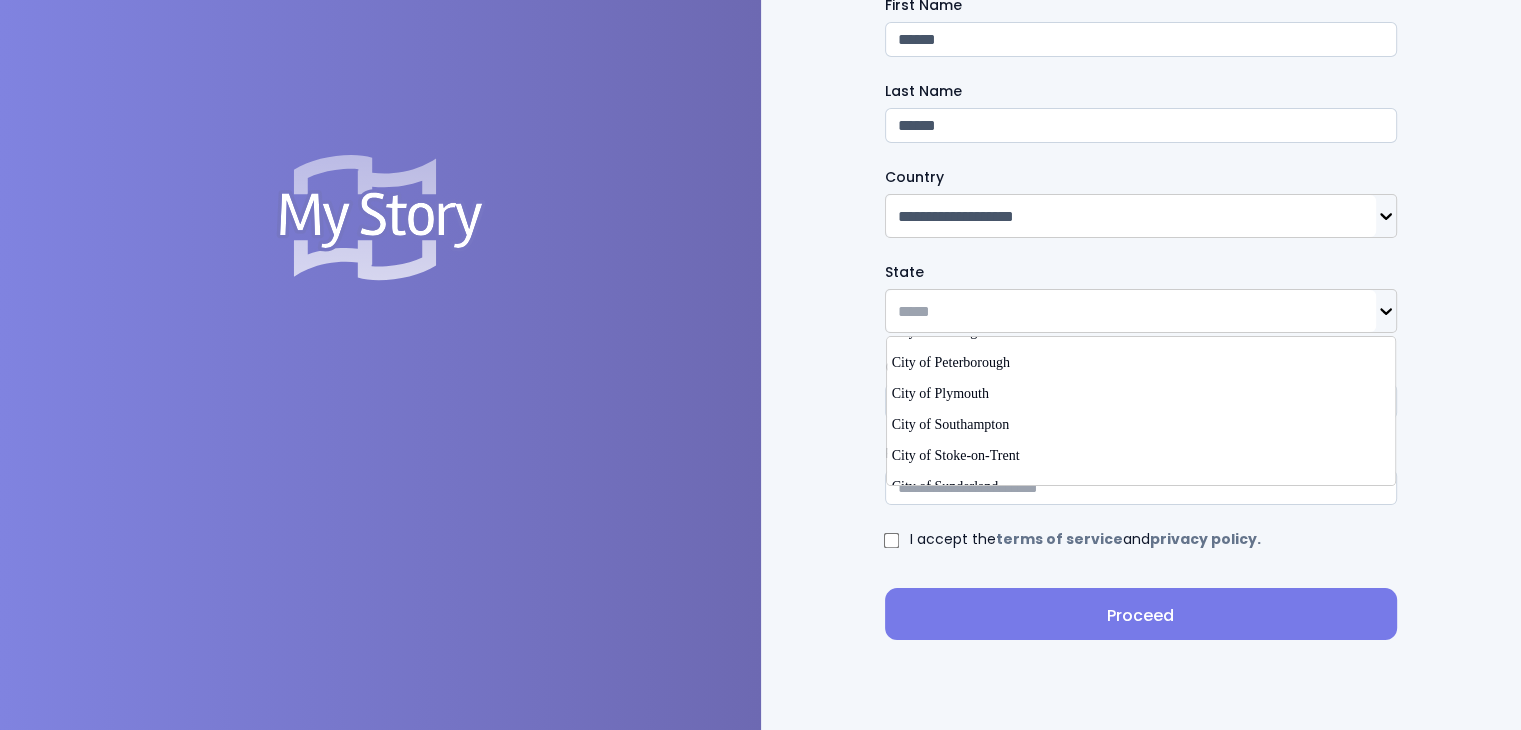 click on "**********" at bounding box center (1141, 217) 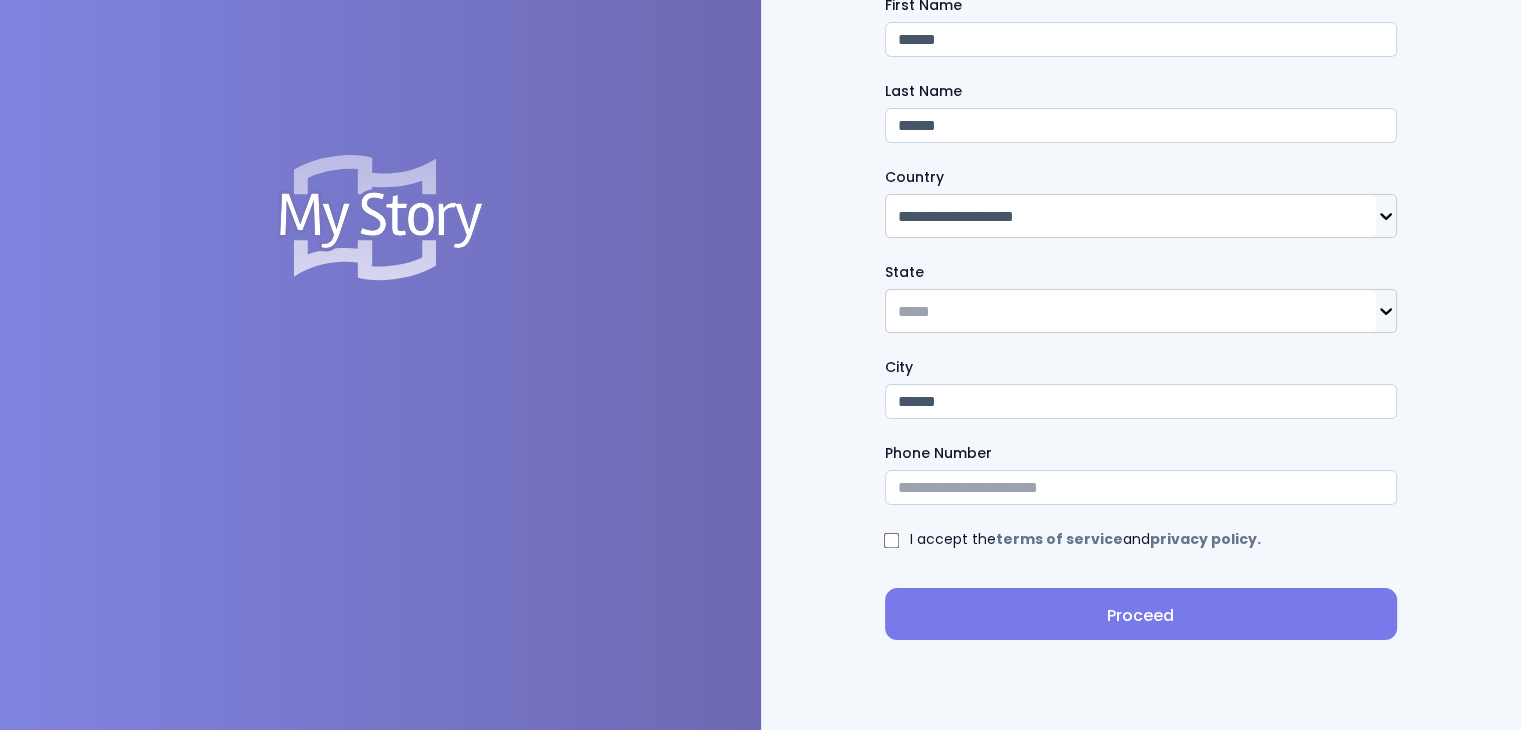 click at bounding box center [1131, 311] 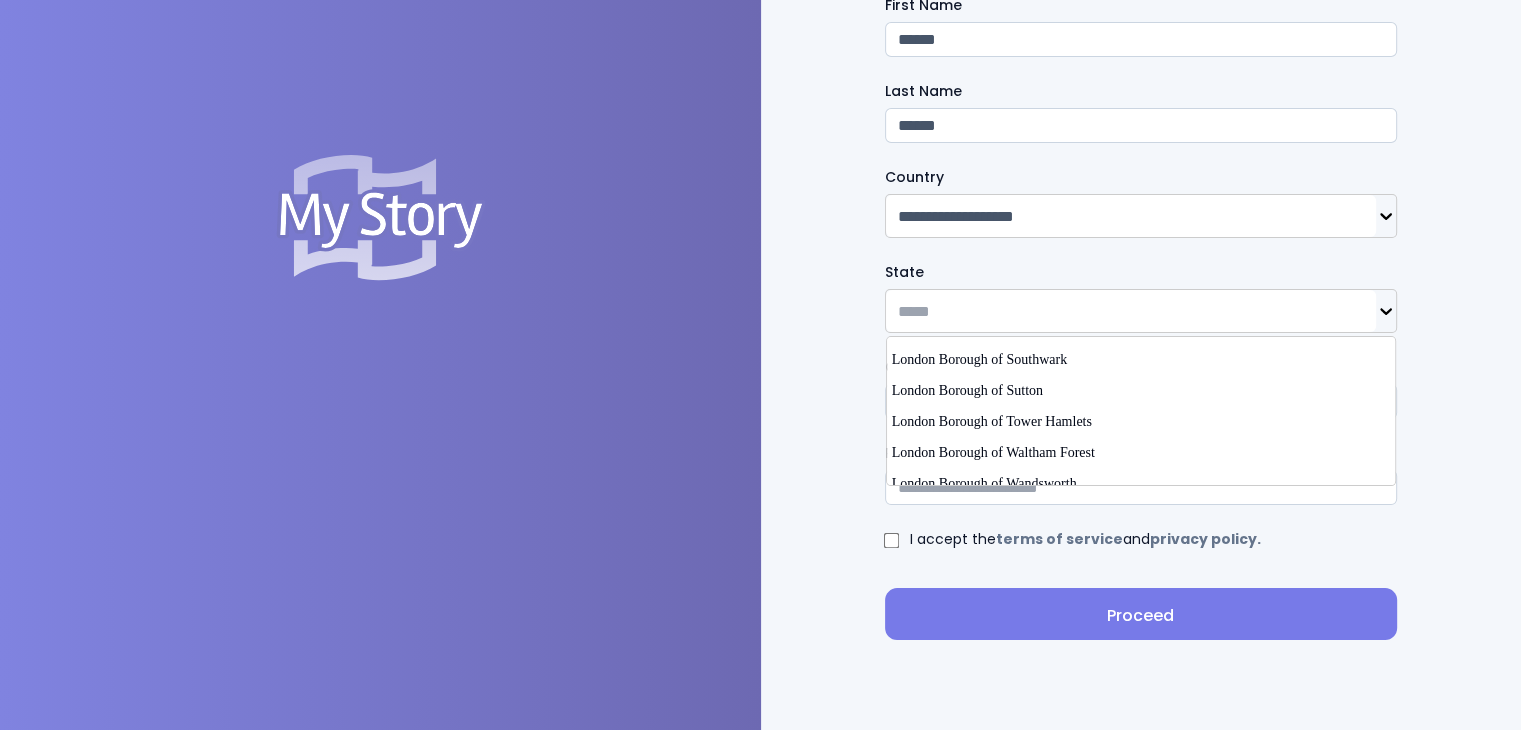 scroll, scrollTop: 1500, scrollLeft: 0, axis: vertical 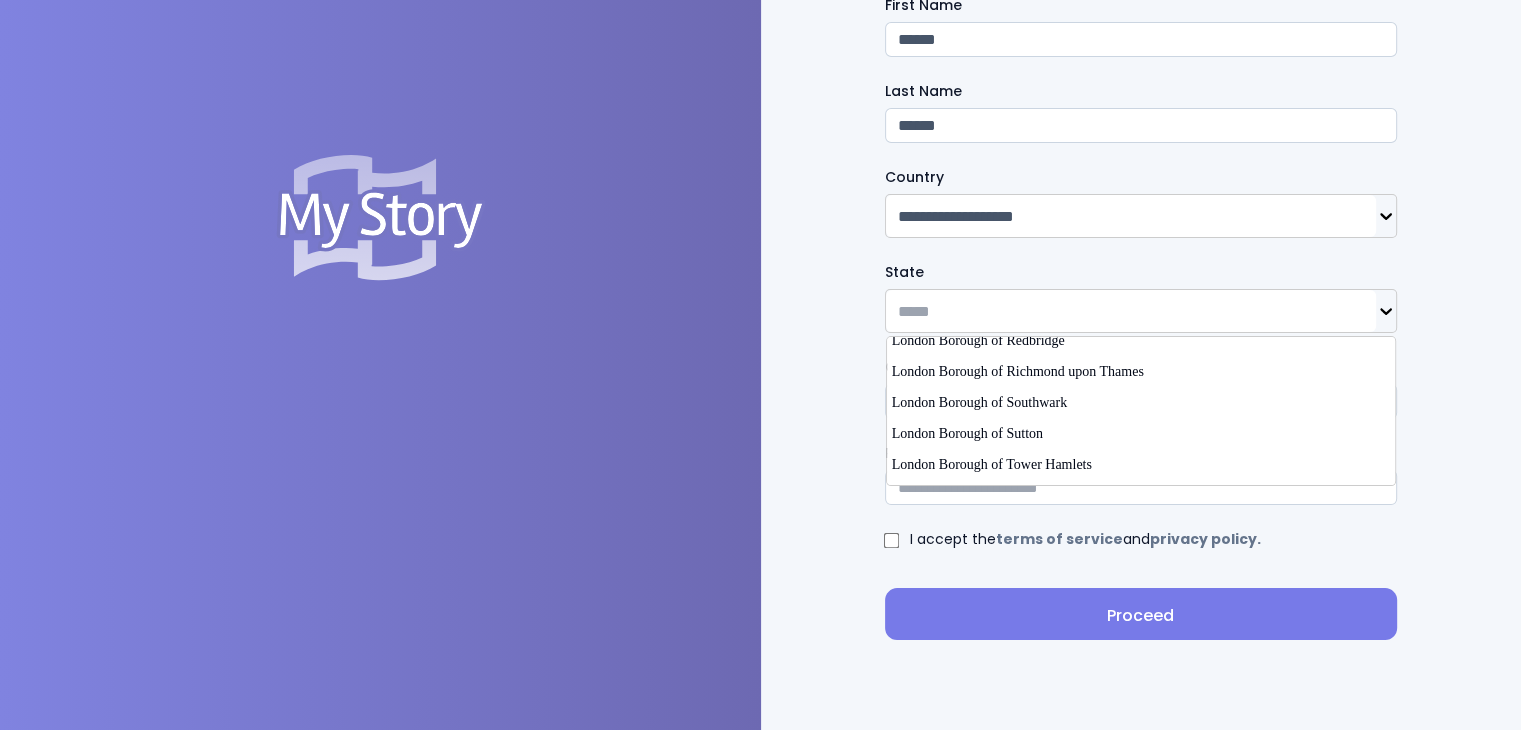 click on "**********" at bounding box center [1141, 217] 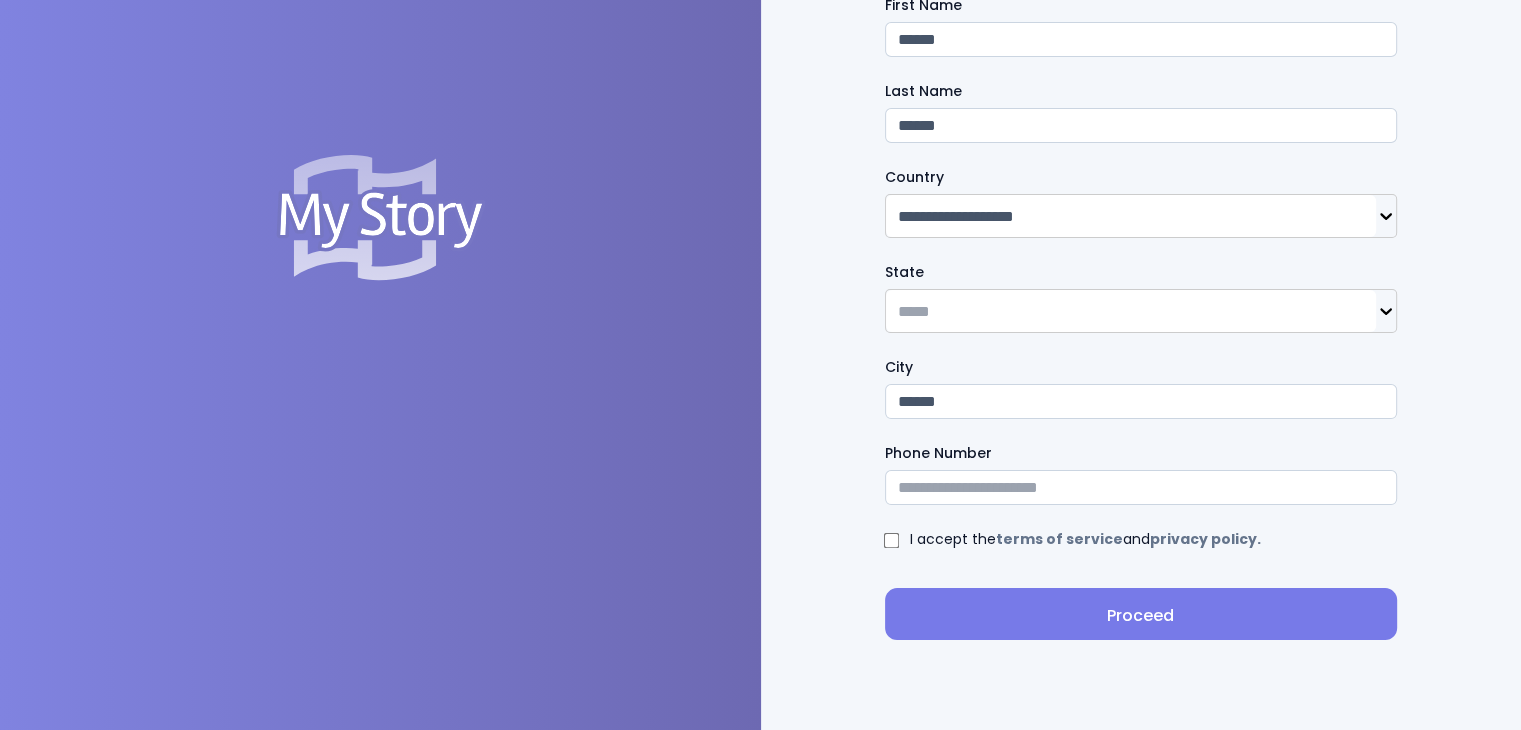 click at bounding box center [1131, 311] 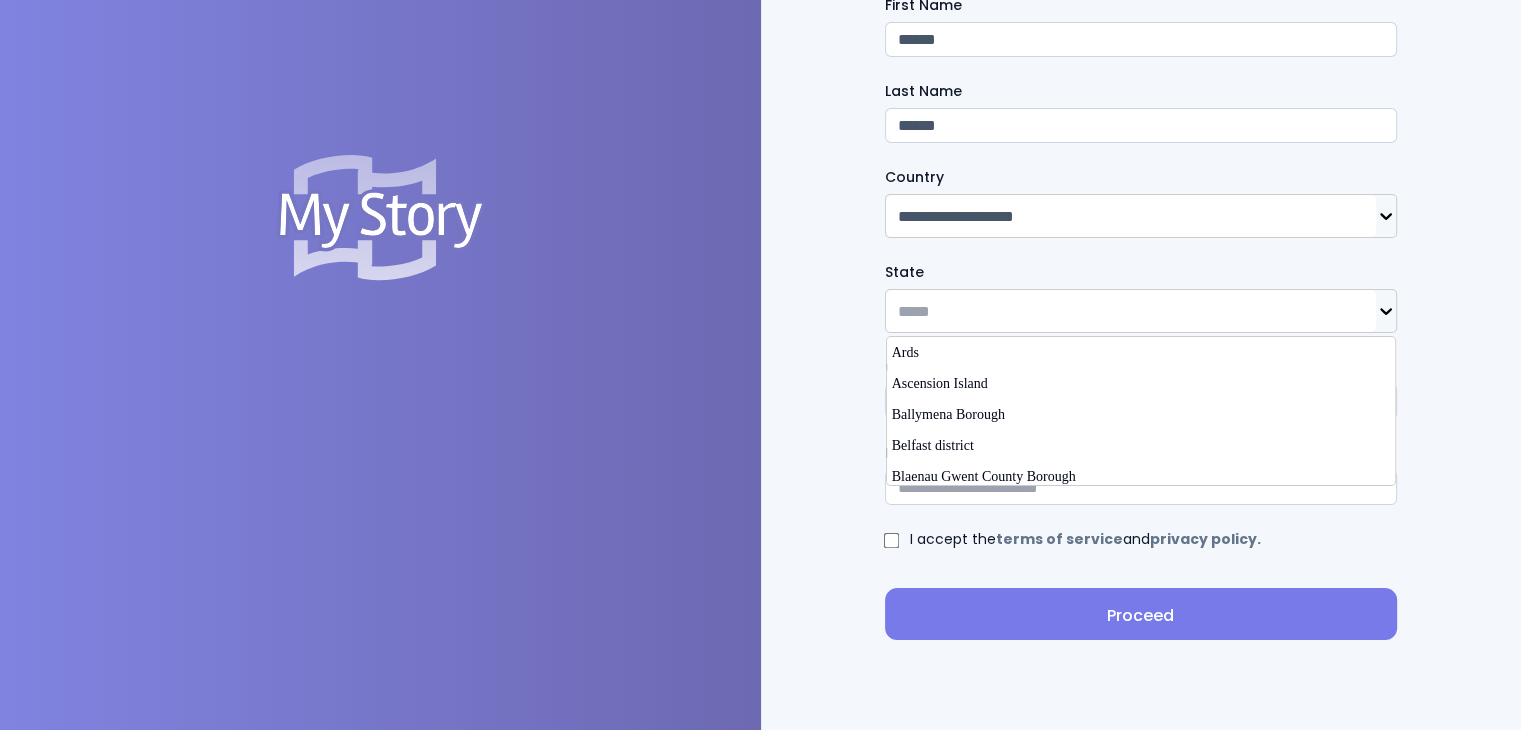 click at bounding box center [1131, 311] 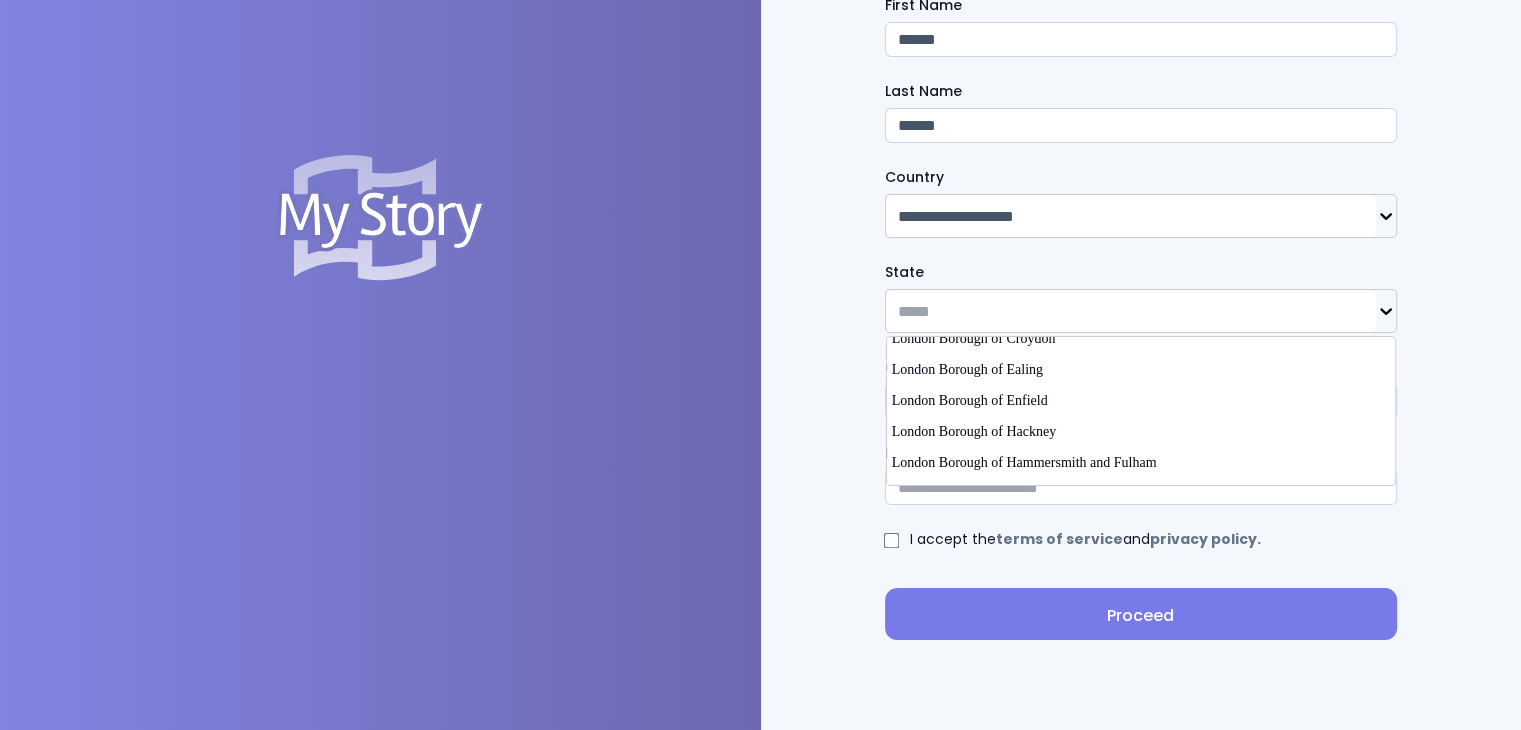 scroll, scrollTop: 1100, scrollLeft: 0, axis: vertical 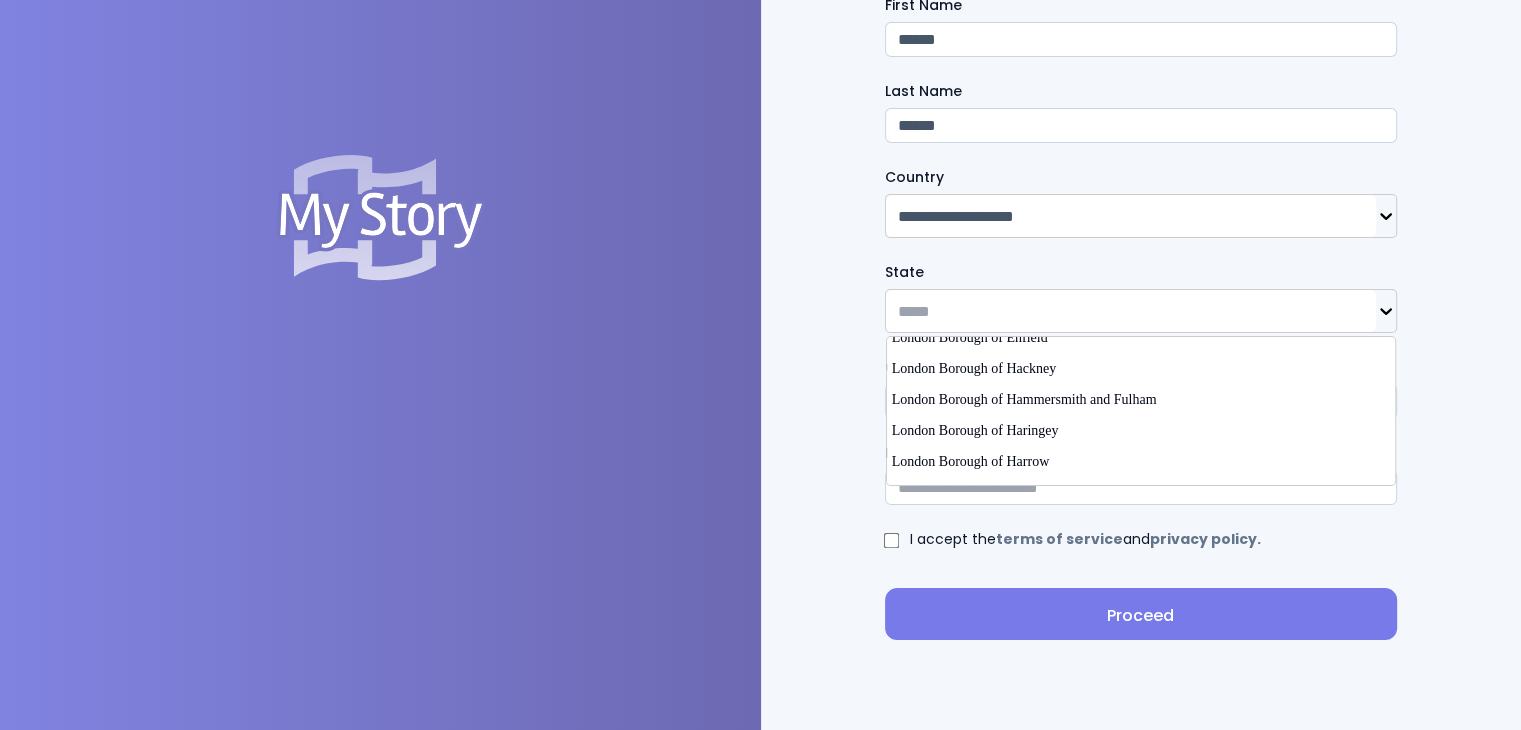 click on "**********" at bounding box center [1141, 217] 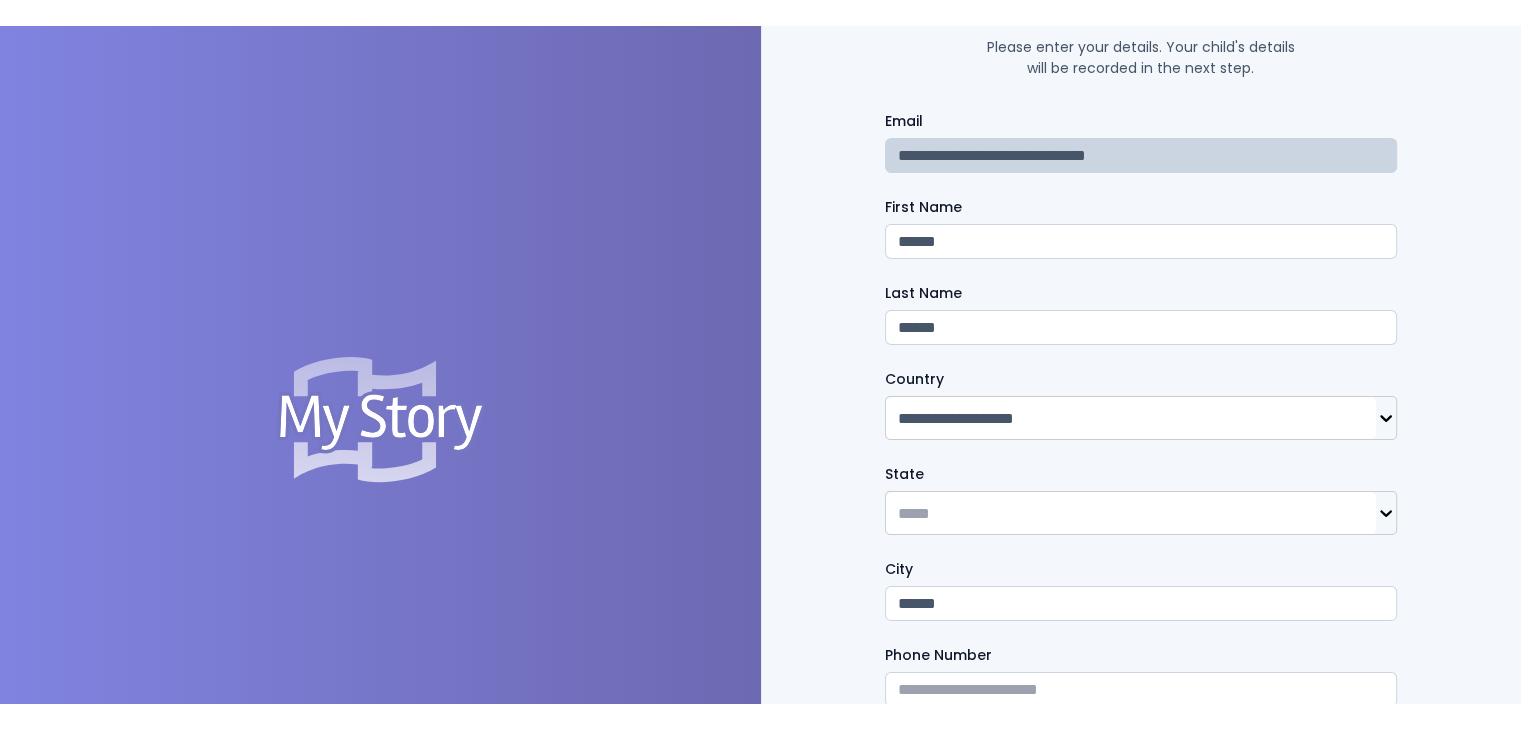scroll, scrollTop: 0, scrollLeft: 0, axis: both 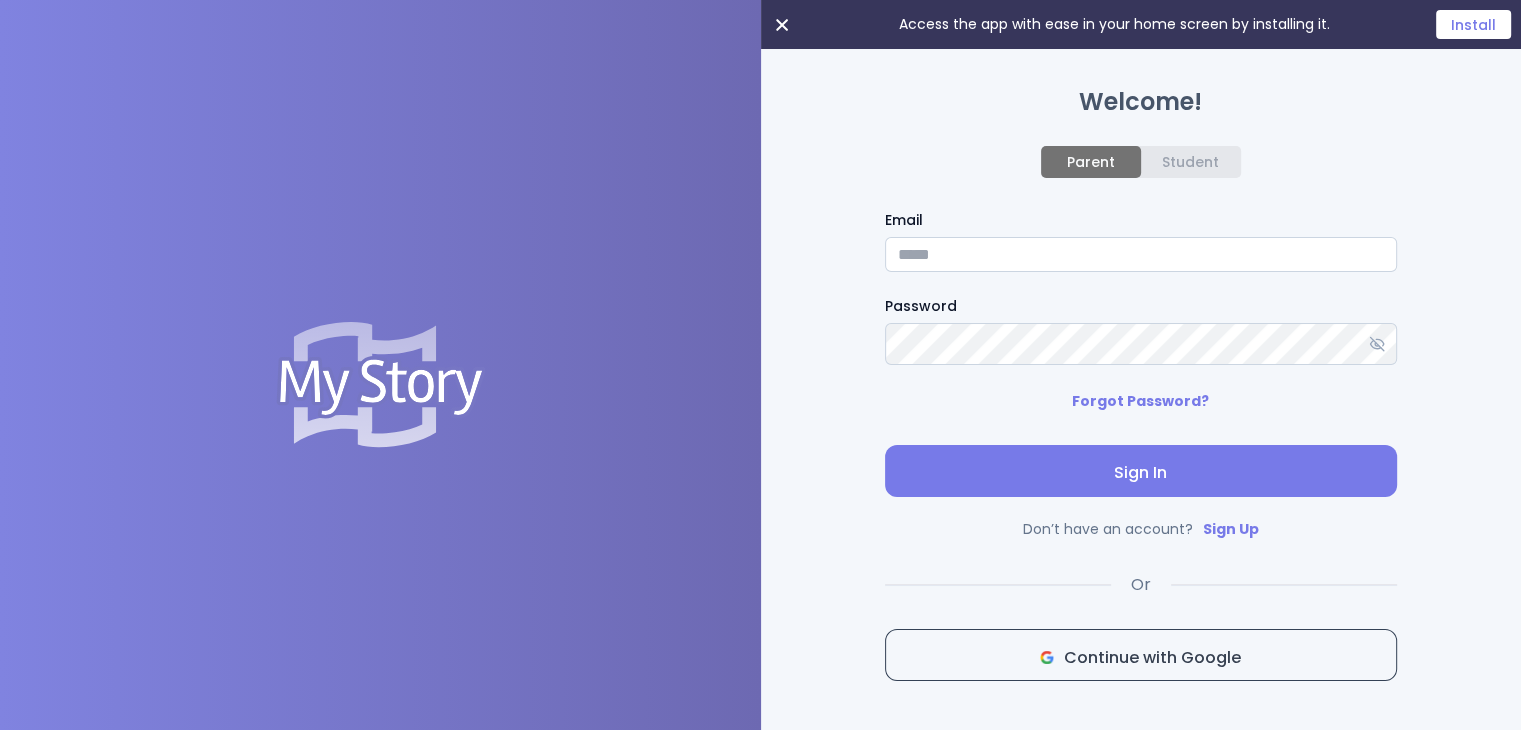 click on "Email" at bounding box center [1141, 254] 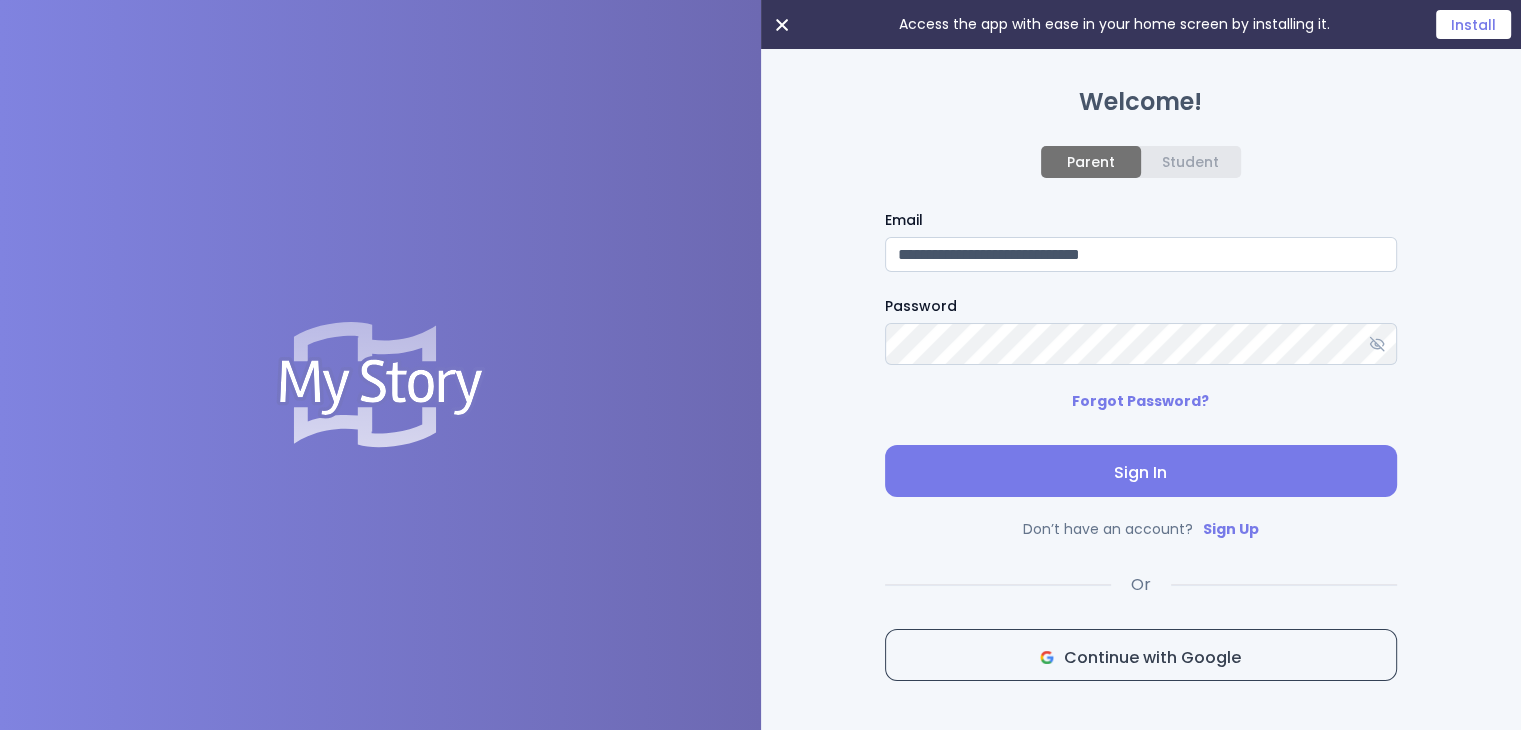 type on "**********" 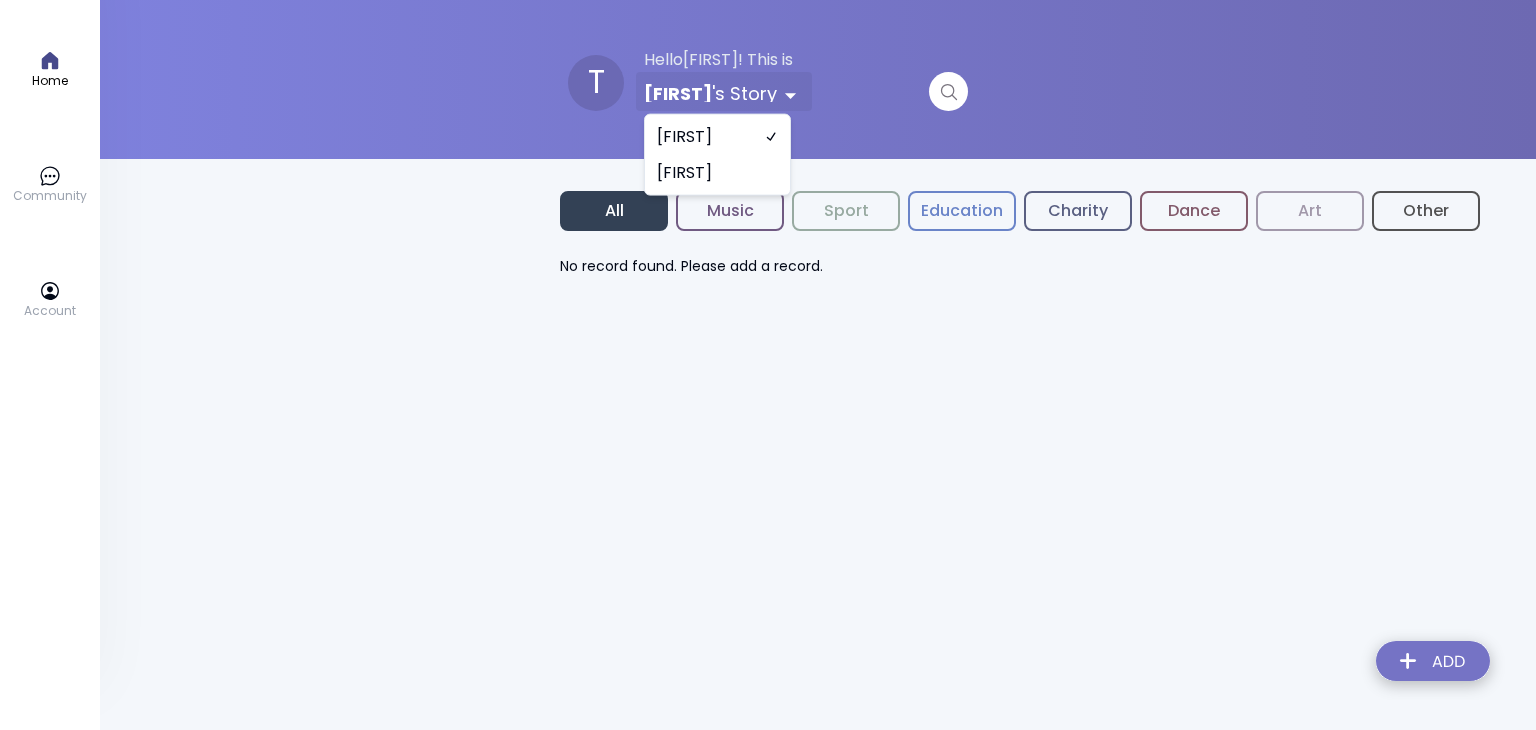 click on "Home Community Account T Hello  [FIRST] ! This is [FIRST] 's Story All Music Sport Education Charity Dance Art Other No record found. Please add a record.
[FIRST] [FIRST]" at bounding box center (768, 138) 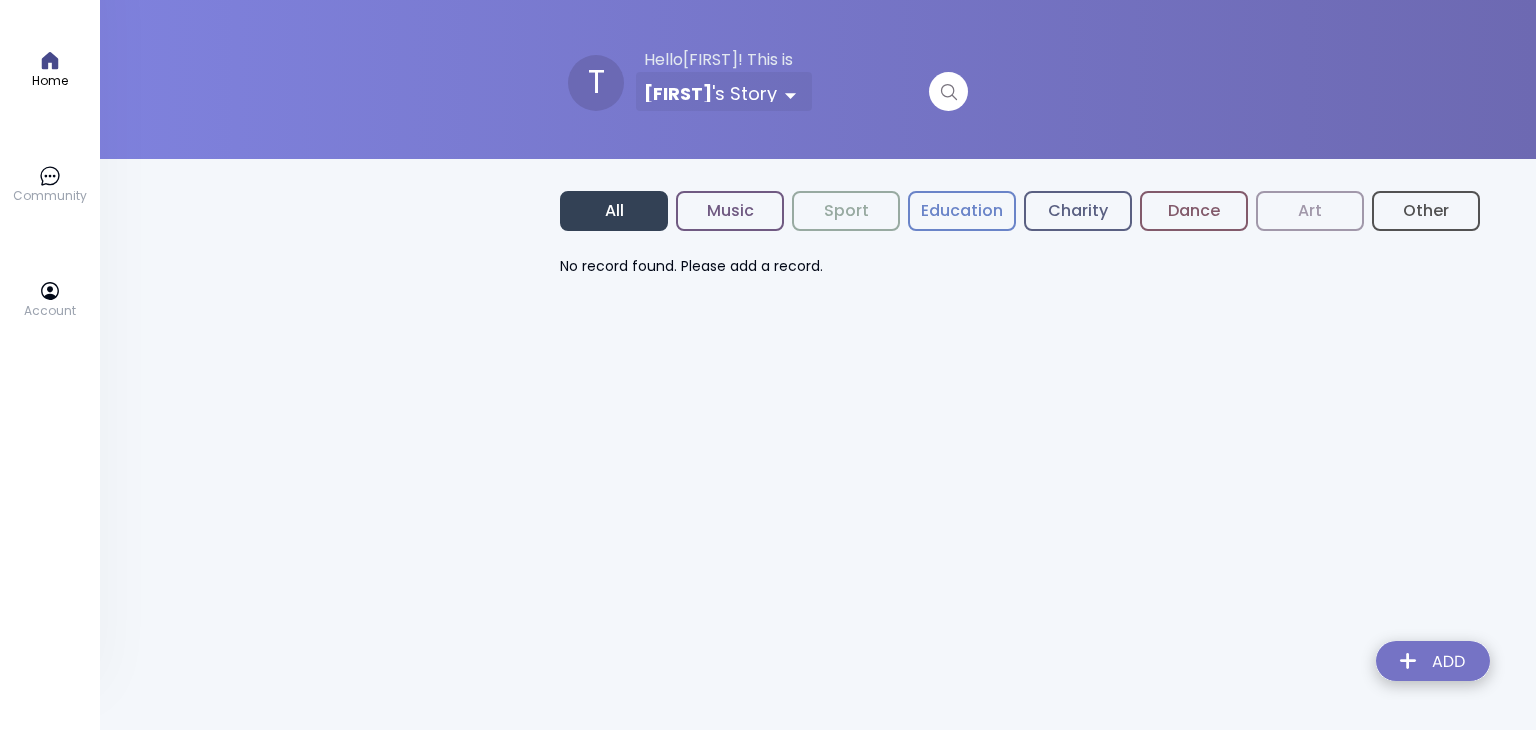 click on "Home Community Account T Hello  [FIRST] ! This is [FIRST] 's Story All Music Sport Education Charity Dance Art Other No record found. Please add a record." at bounding box center (768, 138) 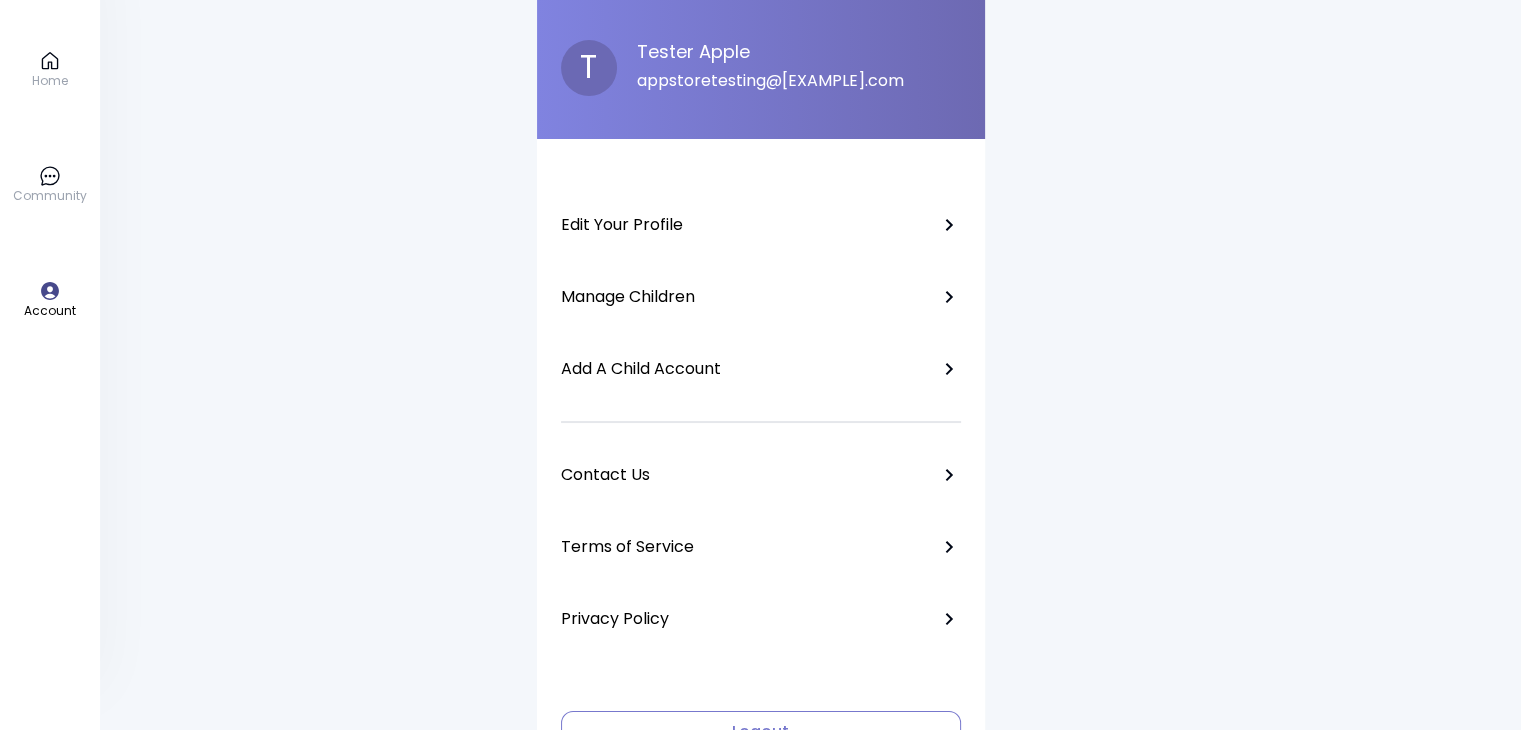 click on "Edit Your Profile" at bounding box center [622, 225] 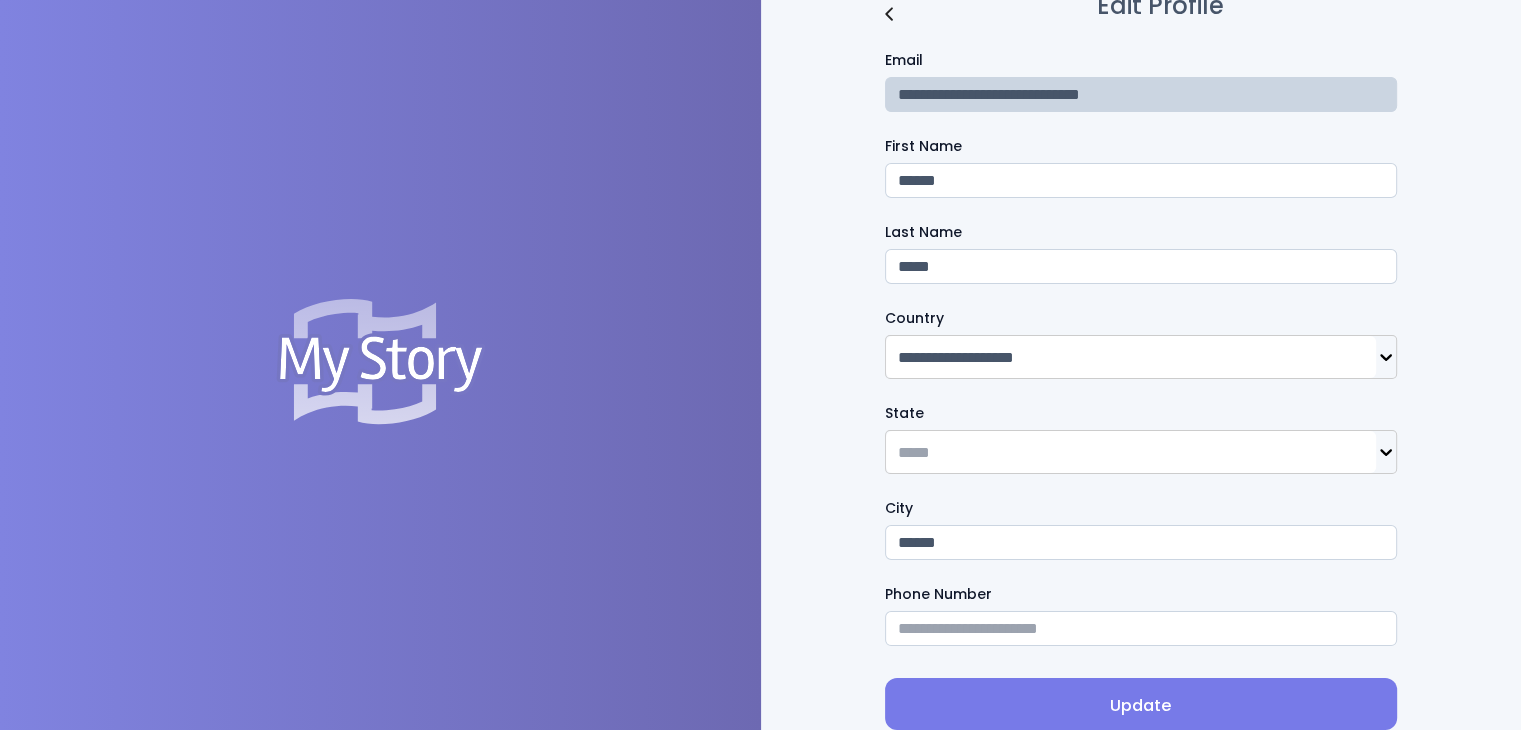 scroll, scrollTop: 100, scrollLeft: 0, axis: vertical 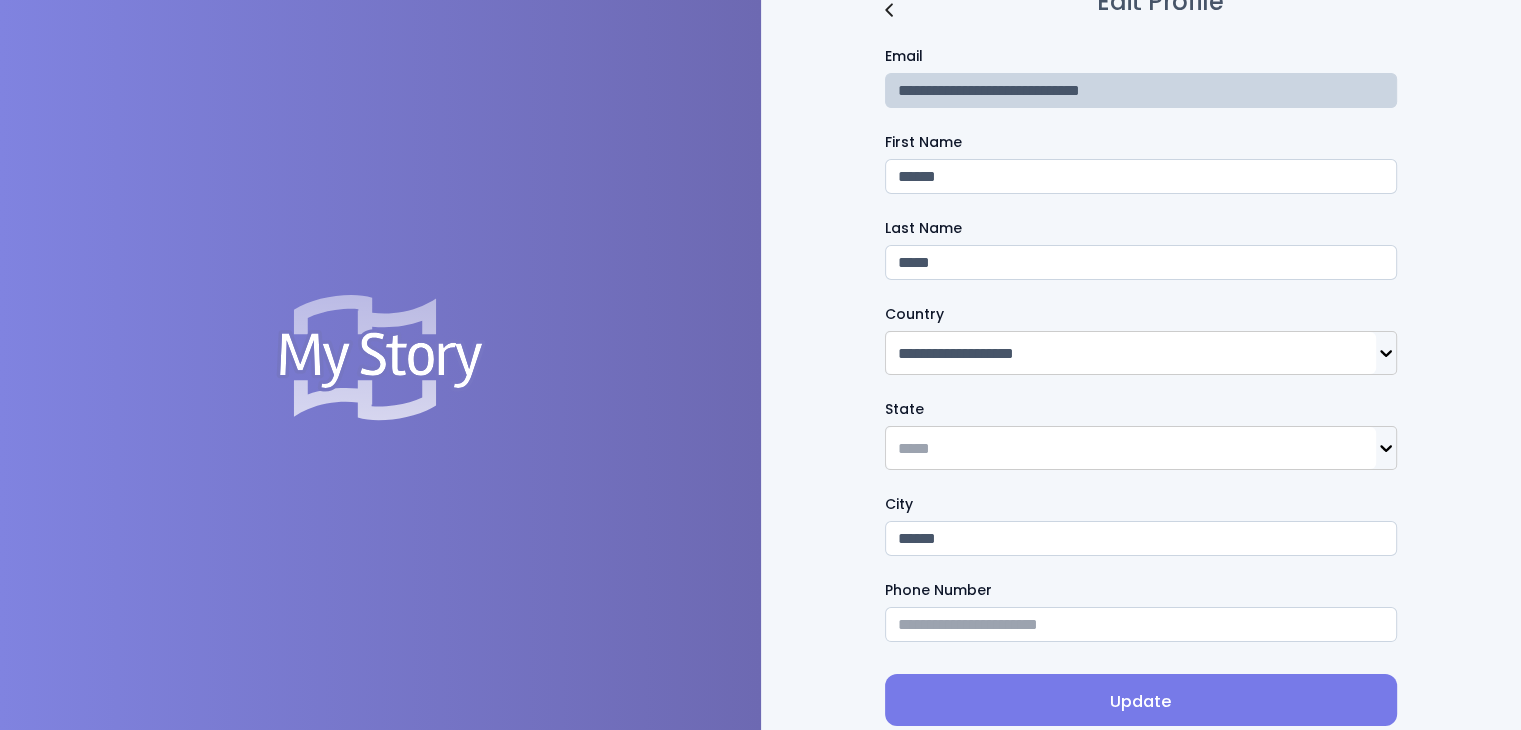 click at bounding box center [1131, 448] 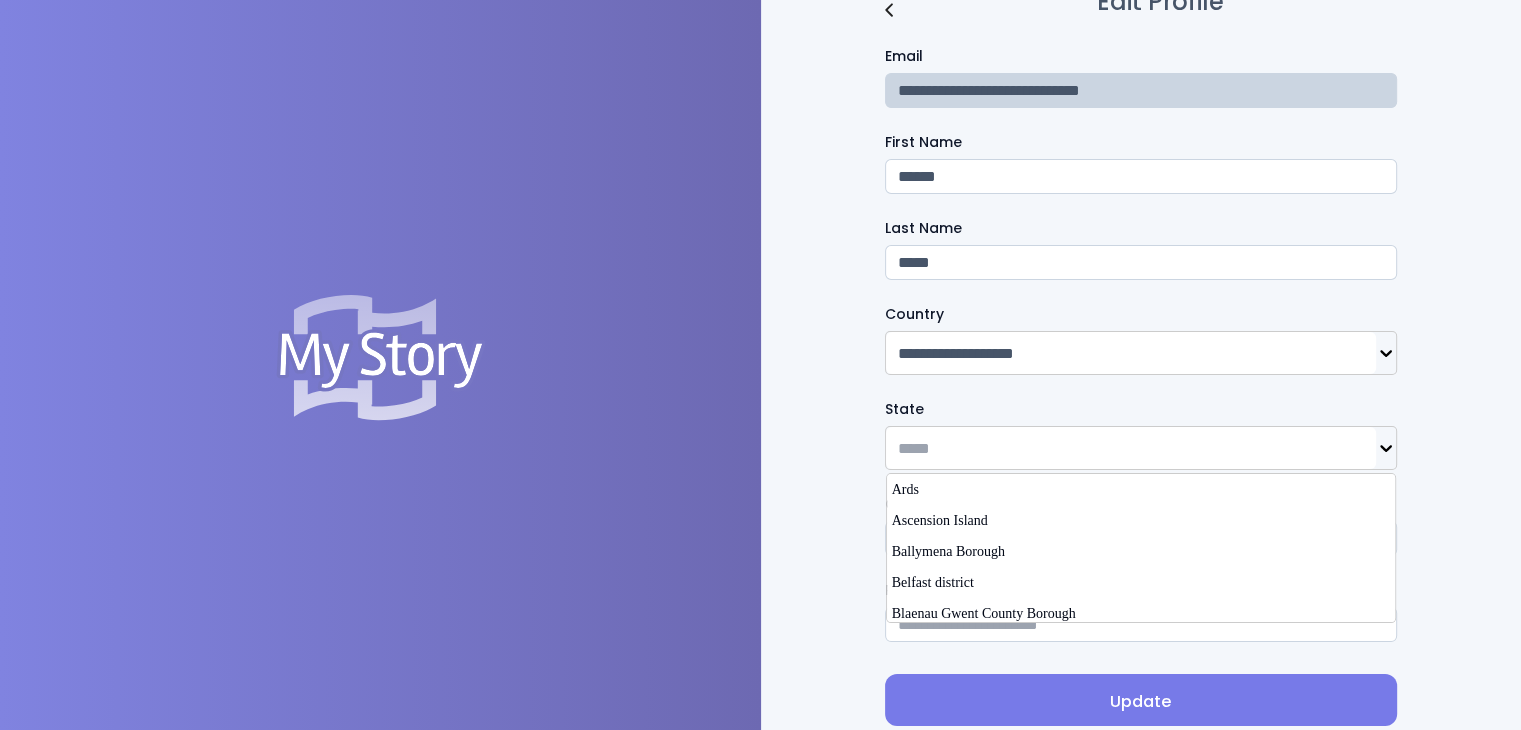 click on "[STATE] [BOROUGH] [BOROUGH] [DISTRICT] [BOROUGH] [COUNTY] [CITY] [CITY] [CITY] [CITY] [CITY] [CITY] [CITY] [CITY] [CITY] [CITY] [CITY] [CITY] [CITY] [CITY] [CITY] [CITY] [CITY] [CITY] [CITY] [CITY] [CITY] [CITY] [CITY] [CITY] [CITY] [CITY] [CITY] [CITY] [CITY] [CITY] [CITY] [CITY] [CITY] [CITY] [CITY] [CITY] [CITY] [CITY] [CITY] [CITY] [CITY] [CITY] [CITY] [CITY] [CITY] [CITY] [CITY] [CITY] [CITY] [CITY] [CITY] [CITY] [CITY] [CITY] [CITY] [CITY] [CITY] [CITY] [CITY] [CITY] [CITY] [CITY] [CITY] [CITY] [CITY] [CITY] [CITY] [CITY] [CITY] [CITY] [CITY] [CITY] [CITY] [CITY] [CITY] [CITY] [CITY] [CITY] [CITY] [CITY] [CITY] [CITY] [CITY] [CITY] [CITY] [CITY] [CITY] [CITY] [CITY] [CITY] [CITY] [CITY] [CITY] [CITY] [CITY] [CITY] [CITY] [CITY] [CITY] [CITY] [CITY] [CITY] [CITY] [CITY] [CITY] [CITY] [CITY] [CITY] [CITY] [CITY] [CITY] [CITY] [CITY] [CITY] [CITY] [CITY] [CITY] [CITY] [CITY] [CITY] [CITY] [CITY] [CITY] [CITY] [CITY] [CITY] [CITY] [CITY] [CITY] [CITY] [CITY] [CITY] [CITY] [CITY] [CITY] [CITY] [CITY] [CITY] [CITY] [CITY] [CITY] [CITY] [CITY] [CITY] [CITY] [CITY] [CITY] [CITY] [CITY] [CITY] [CITY] [CITY] [CITY] [CITY] [CITY] [CITY] [CITY] [CITY] [CITY] [CITY] [CITY] [CITY] [CITY] [CITY] [CITY] [CITY] [CITY] [CITY] [CITY] [CITY] [CITY] [CITY] [CITY] [CITY] [CITY] [CITY] [CITY] [CITY] [CITY] [CITY] [CITY] [CITY] [CITY] [CITY] [CITY] [CITY] [CITY] [CITY] [CITY] [CITY] [CITY] [CITY] [CITY] [CITY] [CITY] [CITY] [CITY] [CITY] [CITY] [CITY] [CITY] [CITY] [CITY] [CITY] [CITY] [CITY] [CITY] [CITY] [CITY] [CITY] [CITY] [CITY] [CITY] [CITY] [CITY] [CITY] [CITY] [CITY] [CITY] [CITY] [CITY] [CITY] [CITY] [CITY] [CITY] [CITY] [CITY] [CITY] [CITY] [CITY] [CITY] [CITY] [CITY] [CITY] [CITY] [CITY] [CITY] [CITY] [CITY] [CITY] [CITY] [CITY] [CITY] [CITY] [CITY] [CITY] [CITY] [CITY] [CITY] [CITY] [CITY] [CITY] [CITY] [CITY] [CITY] [CITY] [CITY] [CITY] [CITY] [CITY] [CITY] [CITY] [CITY] [CITY] [CITY] [CITY] [CITY] [CITY] [CITY] [CITY] [CITY] [CITY] [CITY] [CITY] [CITY] [CITY] [CITY] [CITY] [CITY] [CITY] [CITY] [CITY] [CITY] [CITY] [CITY] [CITY] [CITY] [CITY] [CITY] [CITY] [CITY] [CITY] [CITY] [CITY] [CITY] [CITY] [CITY] [CITY] [CITY] [CITY] [CITY] [CITY] [CITY] [CITY] [CITY] [CITY] [CITY] [CITY] [CITY] [CITY] [CITY] [CITY] [CITY] [CITY] [CITY] [CITY] [CITY] [CITY] [CITY] [CITY] [CITY] [CITY] [CITY] [CITY] [CITY] [CITY] [CITY] [CITY] [CITY] [CITY] [CITY] [CITY] [CITY] [CITY] [CITY] [CITY] [CITY] [CITY] [CITY] [CITY] [CITY] [CITY] [CITY] [CITY] [CITY] [CITY] [CITY] [CITY] [CITY] [CITY] [CITY] [CITY] [CITY] [CITY] [CITY] [CITY] [CITY] [CITY] [CITY] [CITY] [CITY] [CITY] [CITY] [CITY] [CITY] [CITY] [CITY] [CITY] [CITY] [CITY] [CITY] [CITY] [CITY] [CITY] [CITY] [CITY] [CITY] [CITY] [CITY] [CITY] [CITY] [CITY] [CITY] [CITY] [CITY] [CITY] [CITY] [CITY] [CITY] [CITY] [CITY] [CITY] [CITY] [CITY] [CITY] [CITY] [CITY] [CITY] [CITY] [CITY] [CITY] [CITY] [CITY] [CITY] [CITY] [CITY] [CITY] [CITY] [CITY] [CITY] [CITY] [CITY] [CITY] [CITY] [CITY] [CITY] [CITY] [CITY] [CITY] [CITY] [CITY] [CITY] [CITY] [CITY] [CITY] [CITY] [CITY] [CITY] [CITY] [CITY] [CITY] [CITY] [CITY] [CITY] [CITY] [CITY] [CITY] [CITY] [CITY] [CITY] [CITY] [CITY] [CITY] [CITY] [CITY] [CITY] [CITY] [CITY] [CITY] [CITY] [CITY] [CITY] [CITY] [CITY] [CITY] [CITY] [CITY] [CITY] [CITY] [CITY] [CITY] [CITY] [CITY] [CITY] [CITY] [CITY] [CITY] [CITY] [CITY] [CITY] [CITY] [CITY] [CITY] [CITY] [CITY] [CITY] [CITY] [CITY] [CITY] [CITY] [CITY] [CITY] [CITY] [CITY] [CITY] [CITY] [CITY] [CITY] [CITY] [CITY] [CITY] [CITY] [CITY] [CITY] [CITY] [CITY] [CITY] [CITY] [CITY] [CITY] [CITY] [CITY] [CITY] [CITY] [CITY] [CITY] [CITY] [CITY] [CITY] [CITY] [CITY] [CITY] [CITY] [CITY] [CITY] [CITY] [CITY] [CITY] [CITY] [CITY] [CITY] [CITY] [CITY] [CITY] [CITY] [CITY] [CITY] [CITY] [CITY] [CITY] [CITY] [CITY] [CITY] [CITY] [CITY] [CITY] [CITY] [CITY] [CITY] [CITY] [CITY] [CITY] [CITY] [CITY] [CITY] [CITY] [CITY] [CITY] [CITY] [CITY] [CITY] [CITY] [CITY] [CITY] [CITY] [CITY] [CITY] [CITY] [CITY] [CITY] [CITY] [CITY] [CITY] [CITY] [CITY] [CITY] [CITY] [CITY] [CITY] [CITY] [CITY] [CITY] [CITY] [CITY] [CITY] [CITY] [CITY] [CITY] [CITY] [CITY] [CITY] [CITY] [CITY] [CITY] [CITY] [CITY] [CITY] [CITY] [CITY] [CITY] [CITY] [CITY] [CITY] [CITY] [CITY] [CITY] [CITY] [CITY] [CITY] [CITY] [CITY] [CITY] [CITY] [CITY] [CITY] [CITY] [CITY] [CITY] [CITY] [CITY] [CITY] [CITY] [CITY] [CITY] [CITY] [CITY] [CITY] [CITY] [CITY] [CITY] [CITY] [CITY] [CITY] [CITY] [CITY] [CITY] [CITY] [CITY] [CITY] [CITY] [CITY] [CITY] [CITY] [CITY] [CITY] [CITY] [CITY] [CITY] [CITY] [CITY] [CITY] [CITY] [CITY] [CITY] [CITY] [CITY] [CITY] [CITY] [CITY] [CITY] [CITY] [CITY] [CITY] [CITY] [CITY] [CITY] [CITY] [CITY] [CITY] [CITY] [CITY] [CITY] [CITY] [CITY] [CITY] [CITY] [CITY] [CITY] [CITY] [CITY] [CITY] [CITY] [CITY] [CITY] [CITY] [CITY] [CITY] [CITY] [CITY] [CITY] [CITY] [CITY] [CITY] [CITY] [CITY] [CITY] [CITY] [CITY] [CITY] [CITY] [CITY] [CITY] [CITY] [CITY] [CITY] [CITY] [CITY] [CITY] [CITY] [CITY] [CITY] [CITY] [CITY] [CITY] [CITY] [CITY] [CITY] [CITY] [CITY] [CITY] [CITY] [CITY] [CITY] [CITY] [CITY] [CITY] [CITY] [CITY] [CITY] [CITY] [CITY] [CITY] [CITY] [CITY] [CITY] [CITY] [CITY] [CITY] [CITY] [CITY] [CITY] [CITY] [CITY] [CITY] [CITY] [CITY] [CITY] [CITY] [CITY] [CITY] [CITY] [CITY] [CITY] [CITY] [CITY] [CITY] [CITY] [CITY] [CITY] [CITY] [CITY] [CITY] [CITY] [CITY] [CITY] [CITY] [CITY] [CITY] [CITY] [CITY] [CITY] [CITY] [CITY] [CITY] [CITY] [CITY] [CITY] [CITY] [CITY] [CITY] [CITY] [CITY] [CITY] [CITY] [CITY] [CITY] [CITY] [CITY] [CITY] [CITY] [CITY] [CITY] [CITY] [CITY] [CITY] [CITY] [CITY] [CITY] [CITY] [CITY] [CITY] [CITY] [CITY] [CITY] [CITY] [CITY] [CITY] [CITY] [CITY] [CITY] [CITY] [CITY] [CITY] [CITY] [CITY] [CITY] [CITY] [CITY] [CITY] [CITY] [CITY] [CITY] [CITY] [CITY] [CITY] [CITY] [CITY] [CITY] [CITY] [CITY] [CITY] [CITY] [CITY] [CITY] [CITY] [CITY] [CITY] [CITY] [CITY] [CITY] [CITY] [CITY] [CITY] [CITY] [CITY] [CITY] [CITY] [CITY] [CITY] [CITY] [CITY] [CITY] [CITY] [CITY] [CITY] [CITY] [CITY] [CITY] [CITY] [CITY] [CITY] [CITY] [CITY] [CITY] [CITY] [CITY] [CITY] [CITY] [CITY] [CITY] [CITY] [CITY] [CITY] [CITY] [CITY] [CITY] [CITY] [CITY] [CITY] [CITY] [CITY] [CITY] [CITY] [CITY] [CITY] [CITY] [CITY] [CITY] [CITY] [CITY] [CITY] [CITY] [CITY] [CITY] [CITY] [CITY] [CITY] [CITY] [CITY] [CITY] [CITY] [CITY] [CITY] [CITY] [CITY] [CITY] [CITY] [CITY] [CITY] [CITY] [CITY] [CITY] [CITY] [CITY] [CITY] [CITY] [CITY] [CITY] [CITY] [CITY] [CITY] [CITY] [CITY] [CITY] [CITY] [CITY] [CITY] [CITY] [CITY] [CITY] [CITY] [CITY] [CITY] [CITY] [CITY] [CITY] [CITY] [CITY] [CITY] [CITY] [CITY] [CITY] [CITY] [CITY] [CITY] [CITY] [CITY] [CITY] [CITY] [CITY] [CITY] [CITY] [CITY] [CITY] [CITY] [CITY] [CITY] [CITY] [CITY] [CITY] [CITY] [CITY] [CITY] [CITY] [CITY] [CITY] [CITY] [CITY] [CITY] [CITY] [CITY] [CITY] [CITY] [CITY] [CITY] [CITY] [CITY] [CITY] [CITY] [CITY] [CITY] [CITY] [CITY] [CITY] [CITY] [CITY] [CITY] [CITY] [CITY] [CITY] [CITY] [CITY] [CITY] [CITY] [CITY] [CITY] [CITY] [CITY] [CITY] [CITY] [CITY] [CITY] [CITY] [CITY] [CITY] [CITY] [CITY] [CITY] [CITY] [CITY] [CITY] [CITY] [CITY] [CITY] [CITY] [CITY] [CITY] [CITY] [CITY] [CITY] [CITY] [CITY] [CITY] [CITY] [CITY] [CITY] [CITY] [CITY] [CITY] [CITY] [CITY] [CITY] [CITY] [CITY] [CITY] [CITY] [CITY] [CITY] [CITY] [CITY] [CITY] [CITY] [CITY] [CITY] [CITY] [CITY] [CITY] [CITY] [CITY] [CITY] [CITY] [CITY] [CITY] [CITY] [CITY] [CITY] [CITY] [CITY] [CITY] [CITY] [CITY] [CITY] [CITY] [CITY] [CITY] [CITY] [CITY] [CITY] [CITY] [CITY] [CITY] [CITY] [CITY] [CITY] [CITY] [CITY] [CITY] [CITY] [CITY] [CITY] [CITY] [CITY] [CITY] [CITY] [CITY] [CITY] [CITY] [CITY] [CITY] [CITY] [CITY] [CITY] [CITY] [CITY] [CITY] [CITY] [CITY] [CITY] [CITY] [CITY] [CITY] [CITY] [CITY] [CITY] [CITY] [CITY] [CITY] [CITY] [CITY] [CITY] [CITY] [CITY] [CITY] [CITY] [CITY] [CITY] [CITY] [CITY] [CITY] [CITY] [CITY] [CITY] [CITY] [CITY] [CITY] [CITY] [CITY] [CITY] [CITY] [CITY] [CITY] [CITY] [CITY] [CITY] [CITY] [CITY] [CITY] [CITY] [CITY] [CITY] [CITY] [CITY] [CITY] [CITY] [CITY] [CITY] [CITY] [CITY] [CITY] [CITY] [CITY] [CITY] [CITY] [CITY] [CITY] [CITY] [CITY] [CITY] [CITY] [CITY] [CITY] [CITY] [CITY] [CITY] [CITY] [CITY] [CITY] [CITY] [CITY] [CITY] [CITY] [CITY] [CITY] [CITY] [CITY] [CITY] [CITY] [CITY] [CITY] [CITY] [CITY] [CITY] [CITY] [CITY] [CITY] [CITY] [CITY] [CITY] [CITY] [CITY] [CITY] [CITY] [CITY] [CITY] [CITY] [CITY] [CITY] [CITY] [CITY] [CITY] [CITY] [CITY] [CITY] [CITY] [Sunderland City of Stoke-on-Trent City of Plymouth City of Nottingham City of Derby City and County of Cardiff Ceredigion Coleraine Coleraine Borough Council Carrickfergus Borough Council Ballymena Borough Belfast district Ascension Island Ards State" at bounding box center (1141, 434) 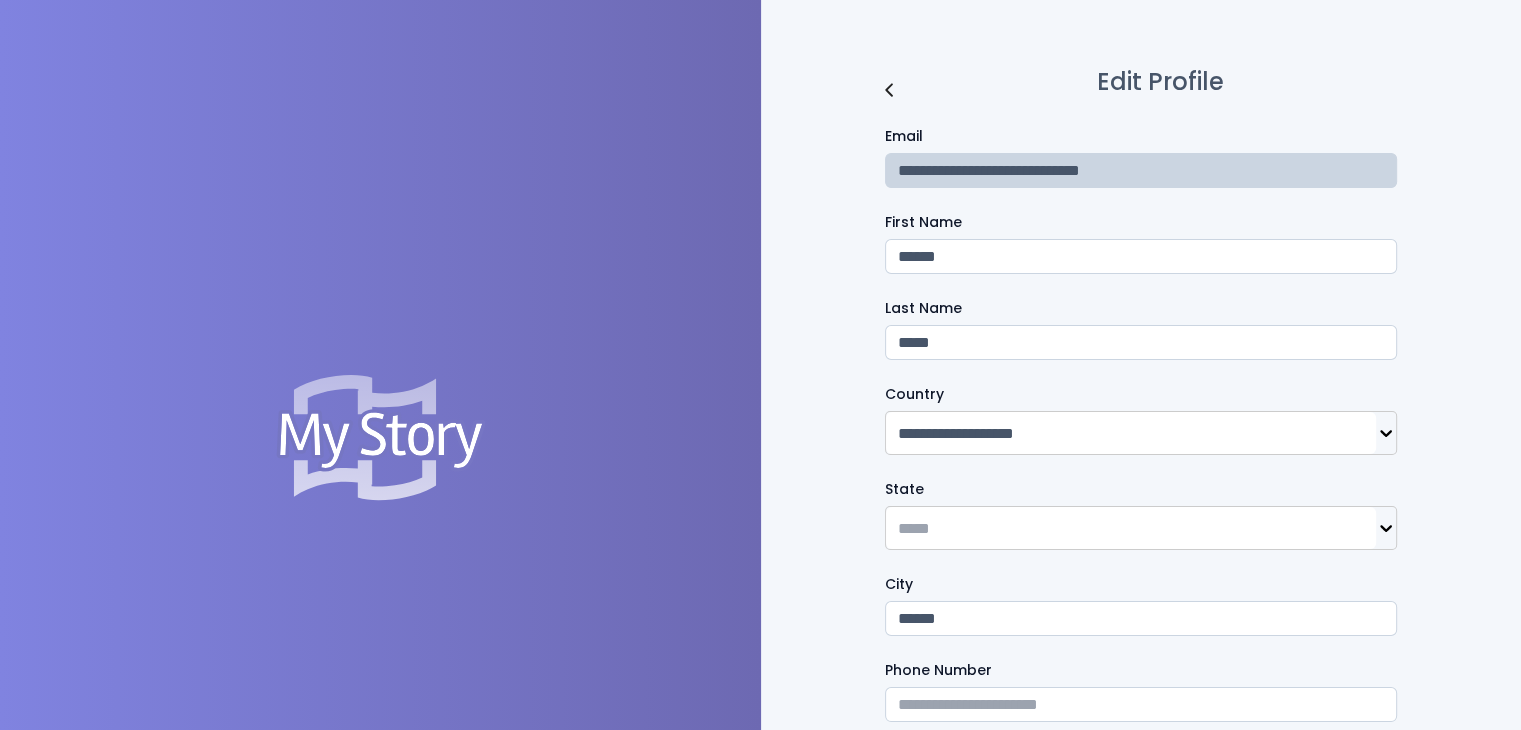 scroll, scrollTop: 0, scrollLeft: 0, axis: both 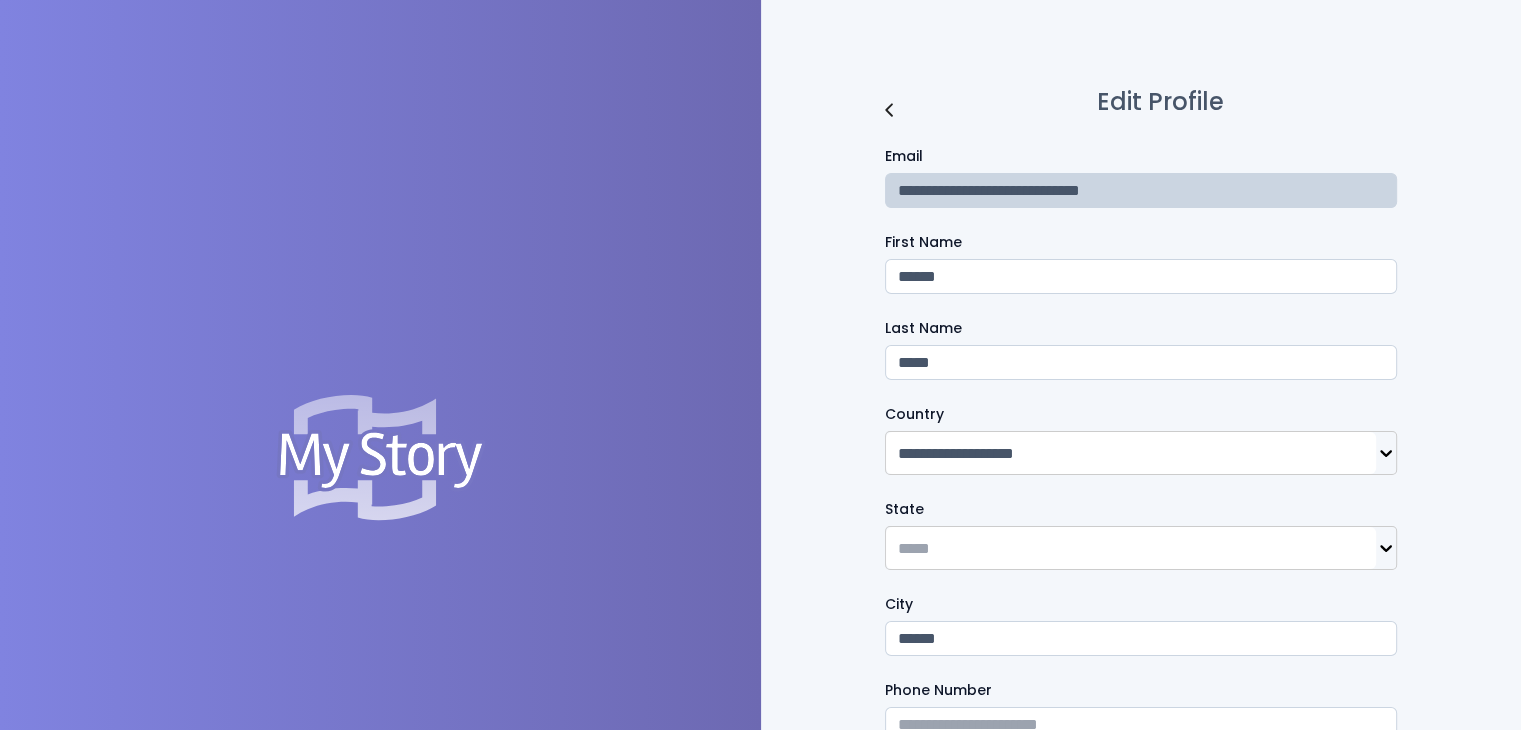 click on "******" at bounding box center (1141, 276) 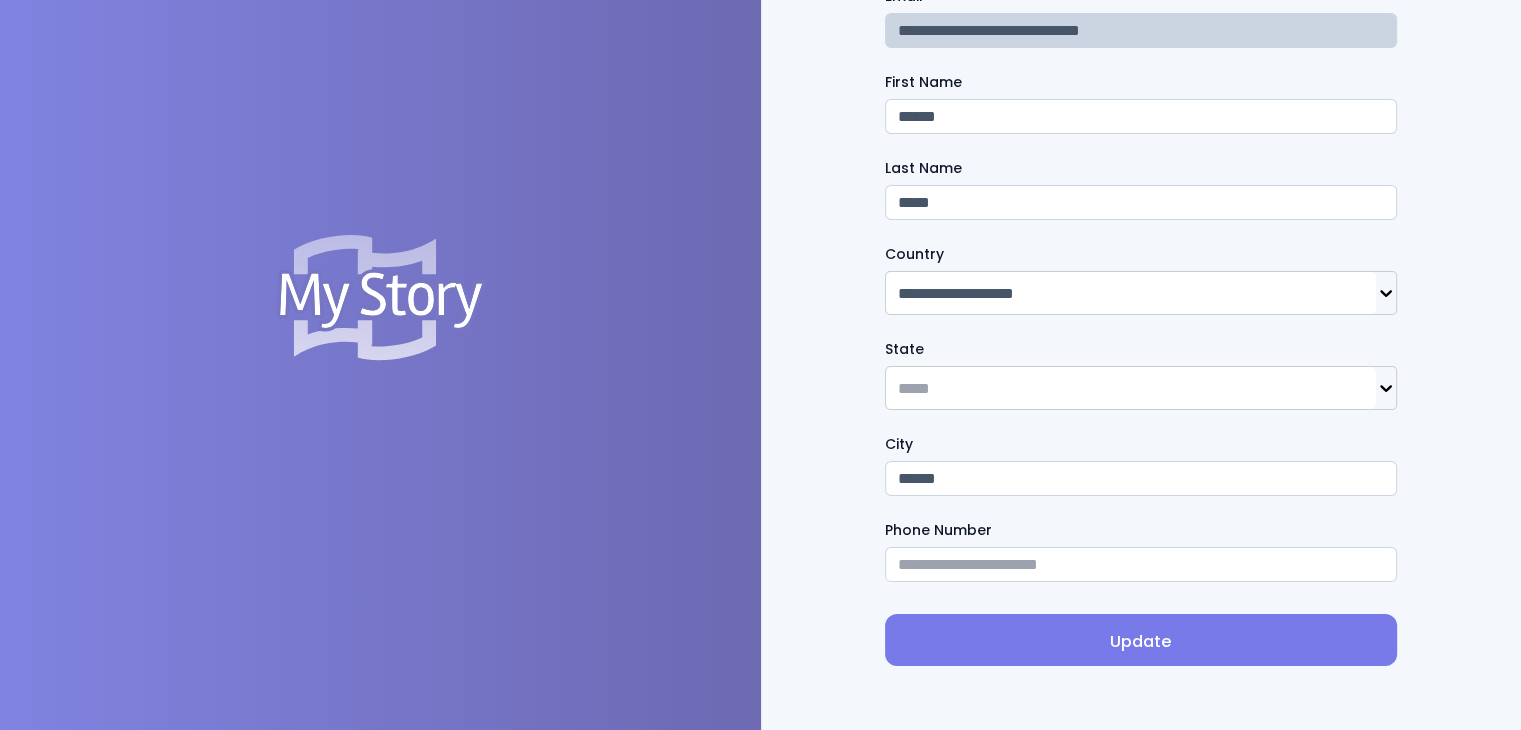 scroll, scrollTop: 0, scrollLeft: 0, axis: both 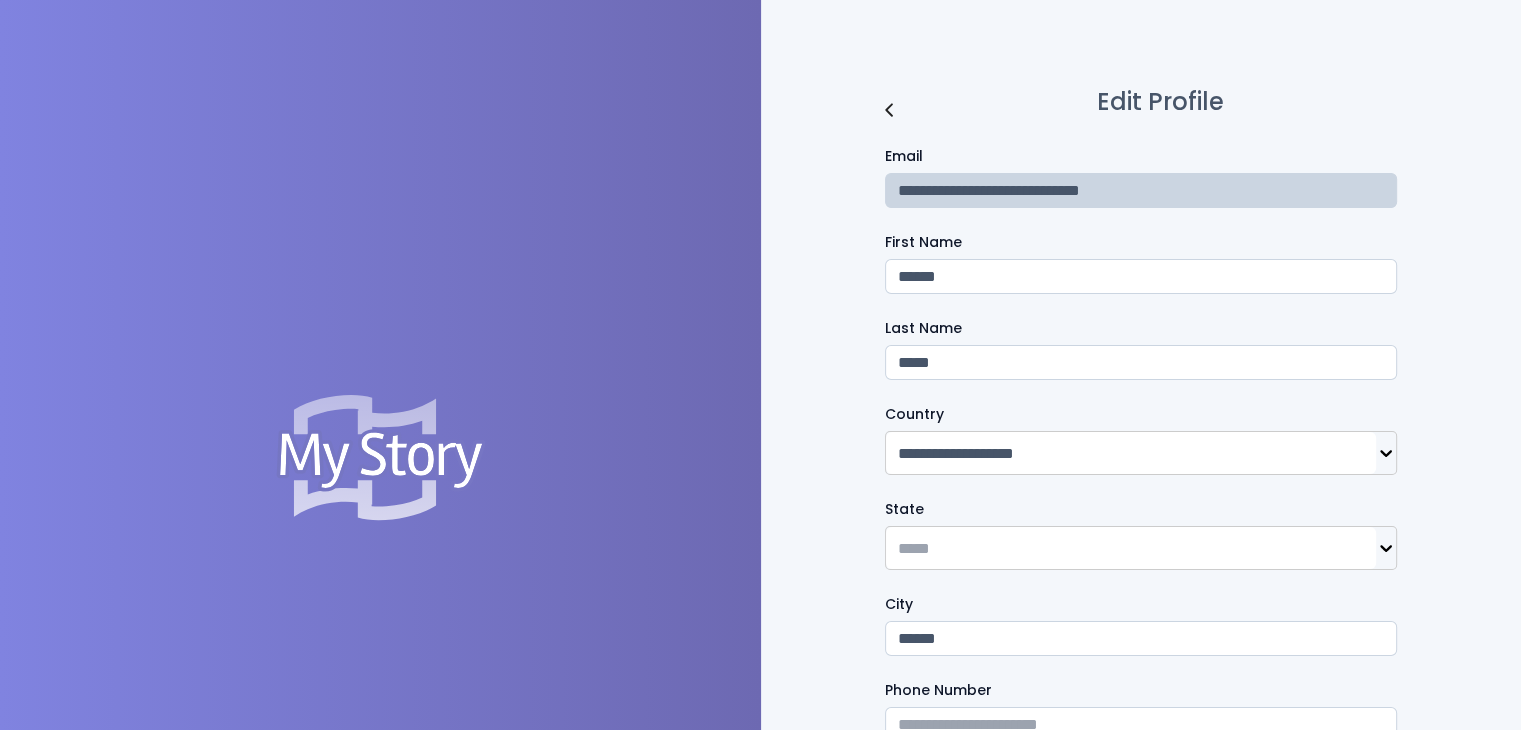 click at bounding box center [905, 110] 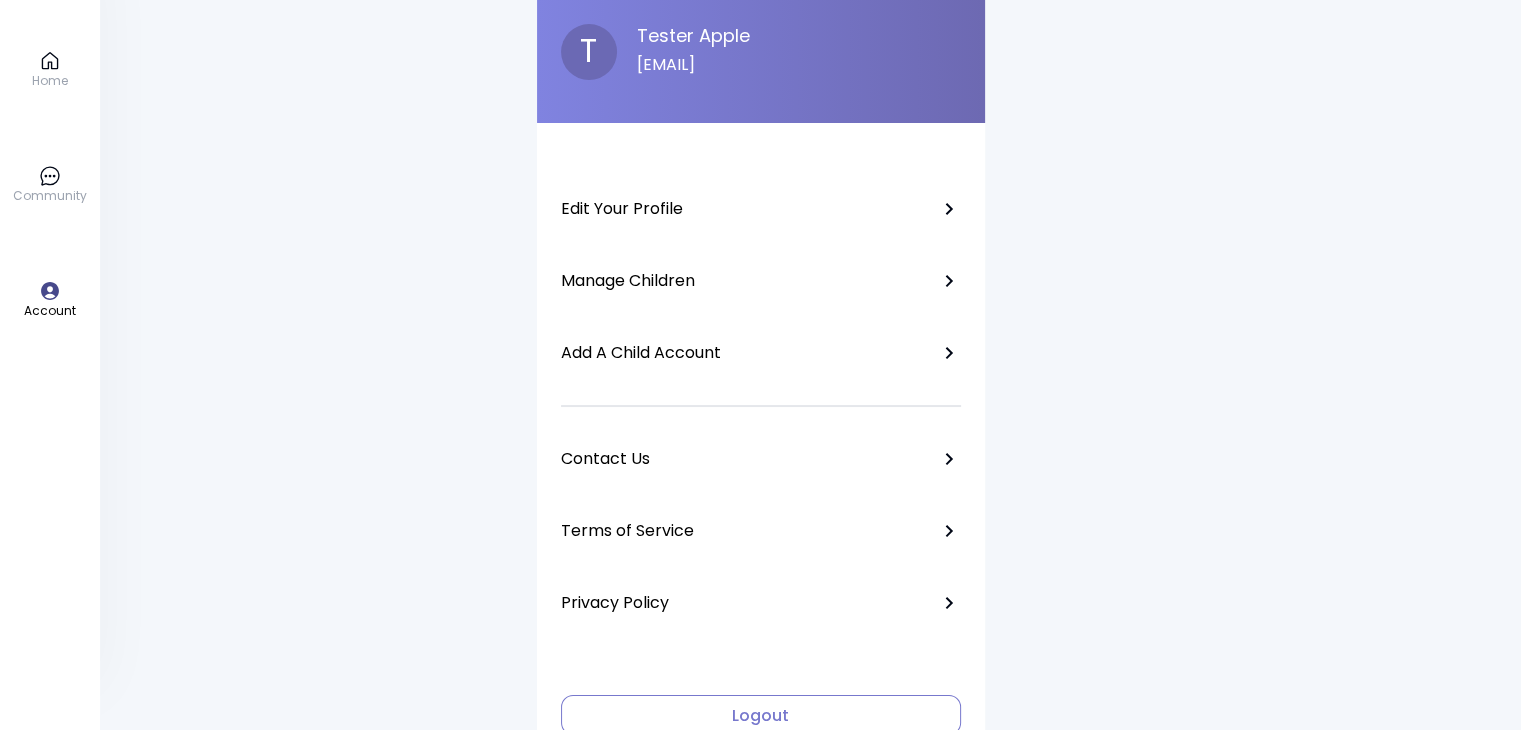 scroll, scrollTop: 45, scrollLeft: 0, axis: vertical 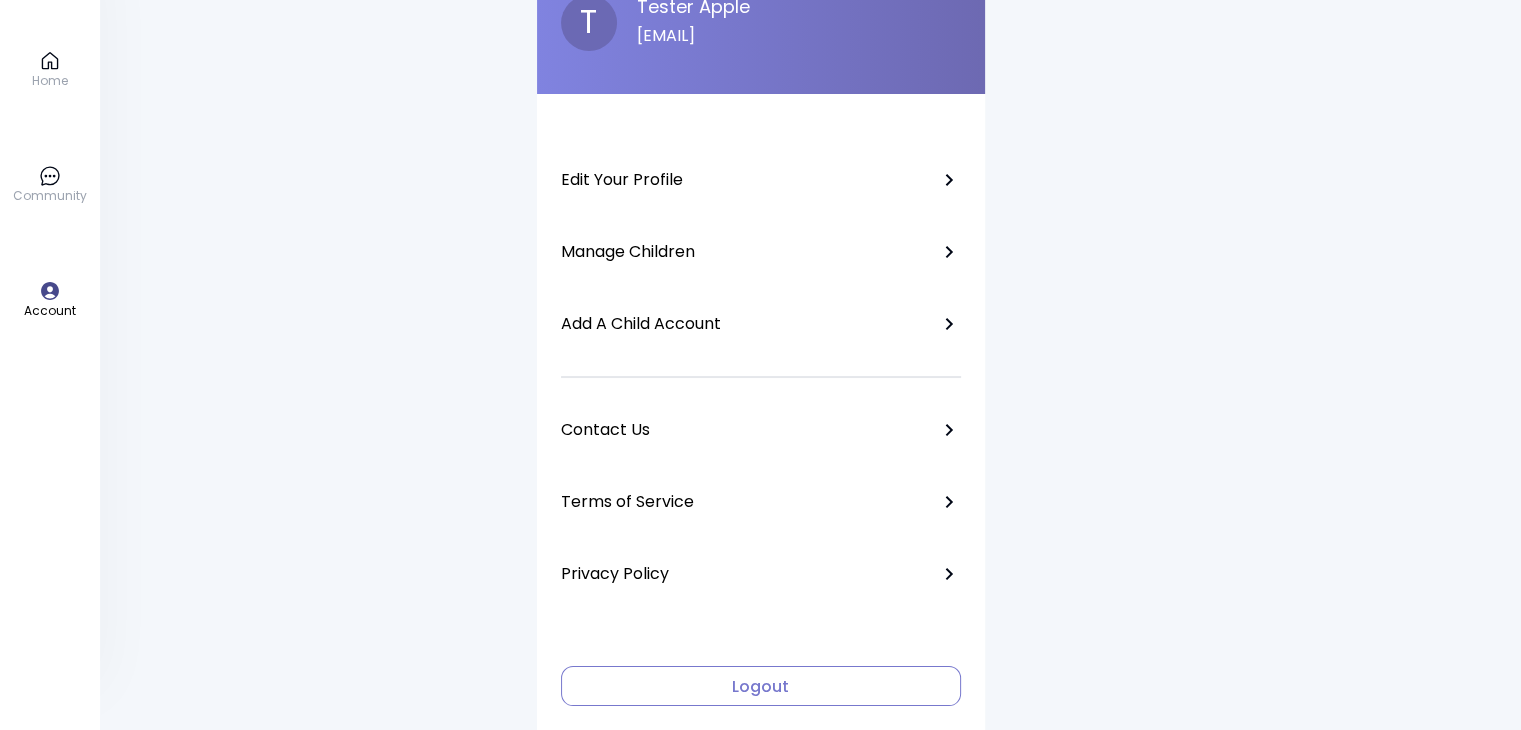 click on "Logout" at bounding box center [761, 687] 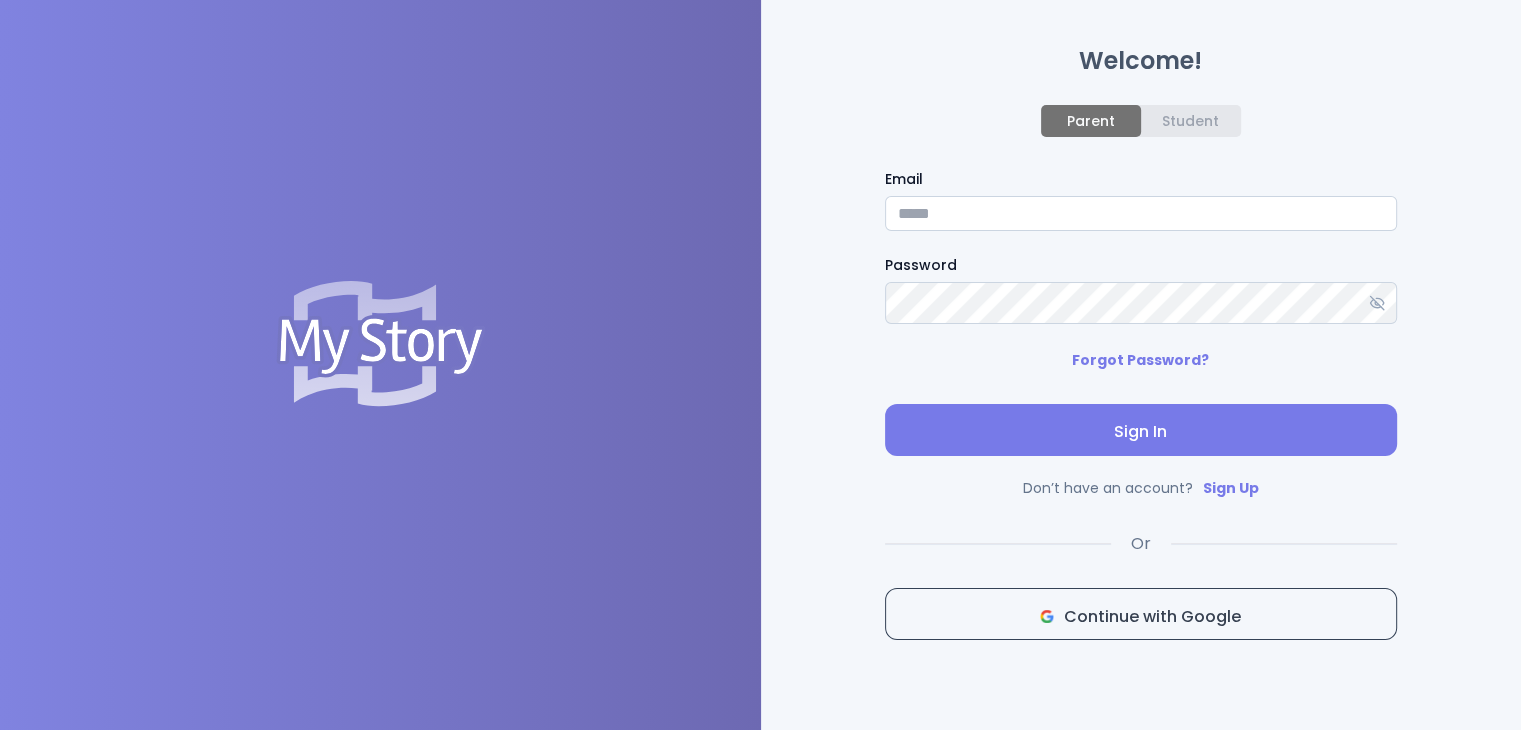 click on "Email" at bounding box center [1141, 213] 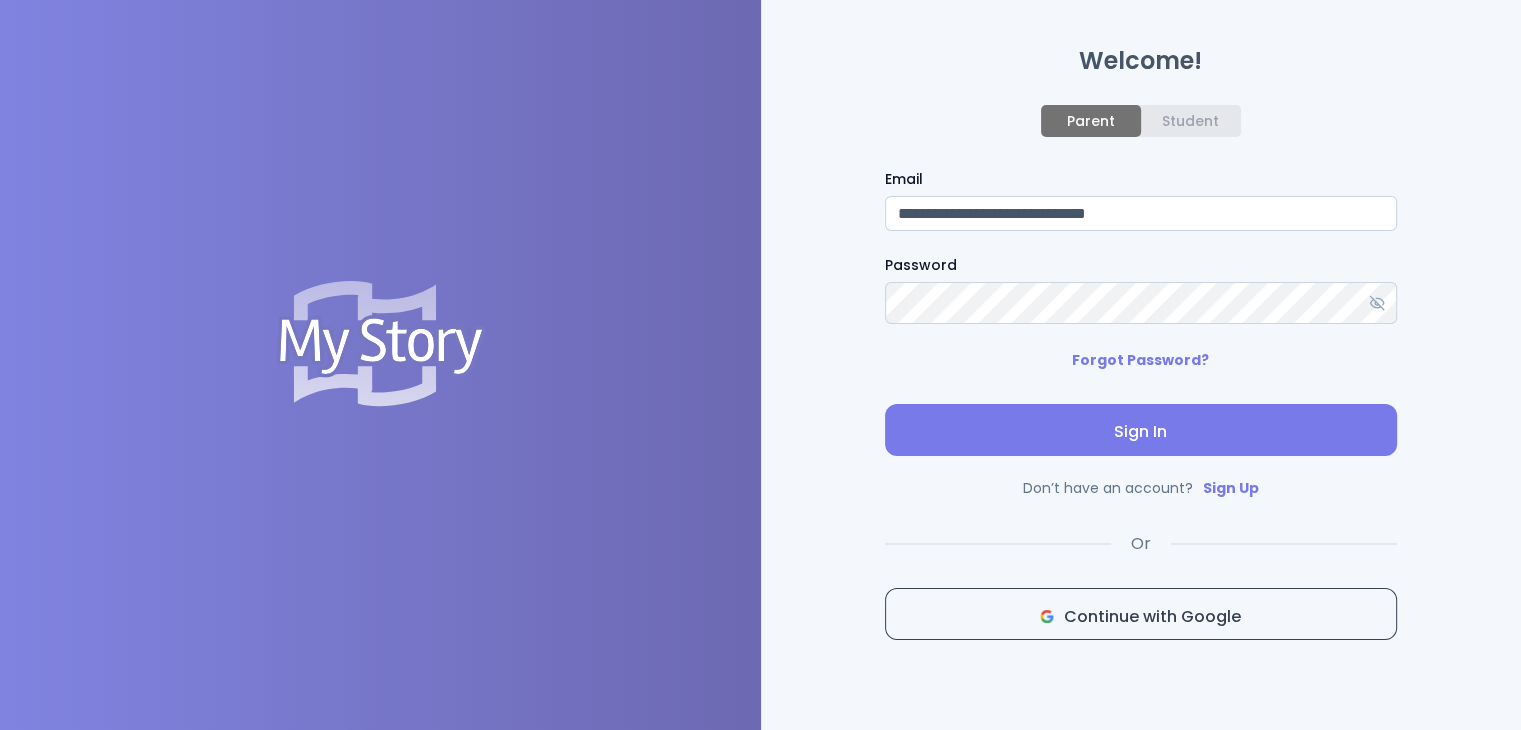 type on "**********" 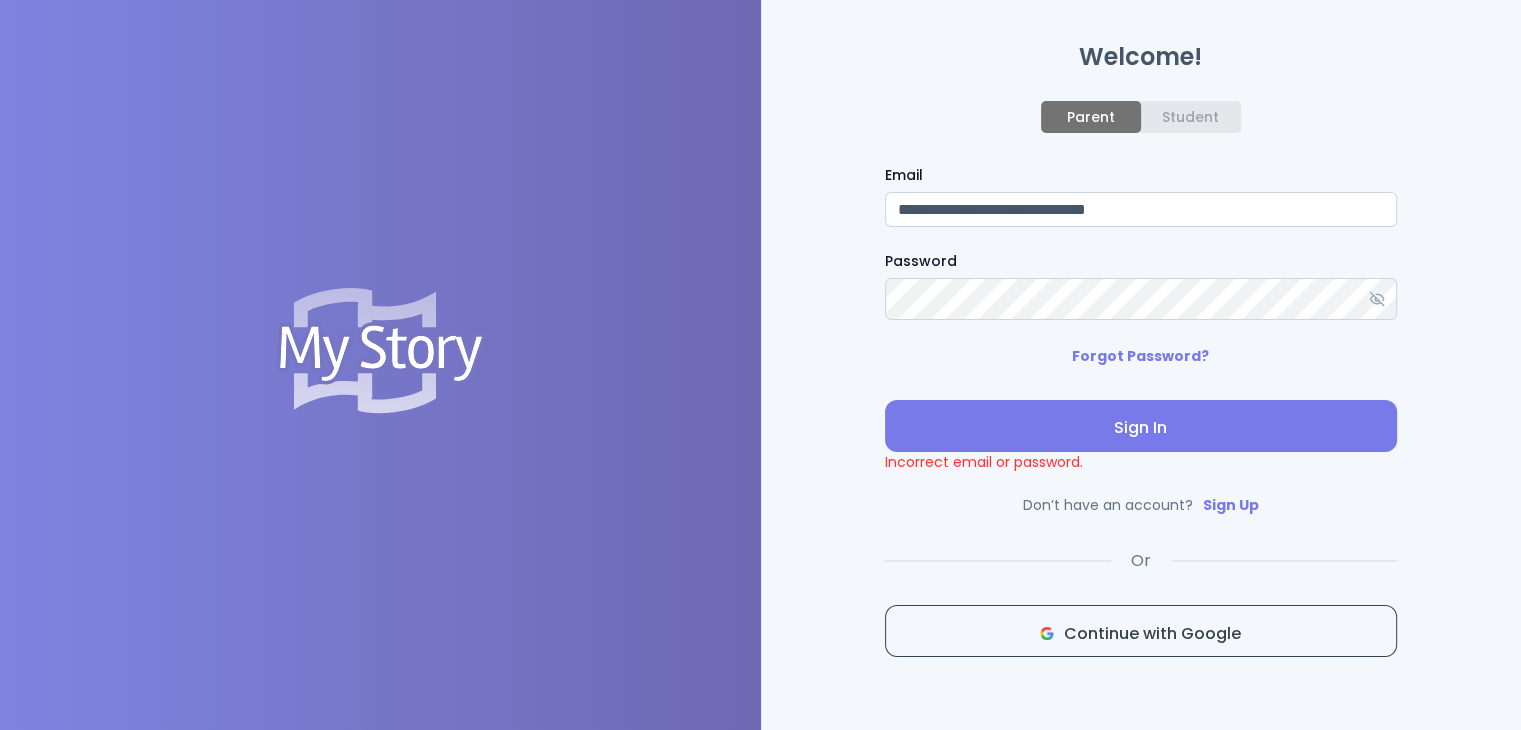 scroll, scrollTop: 56, scrollLeft: 0, axis: vertical 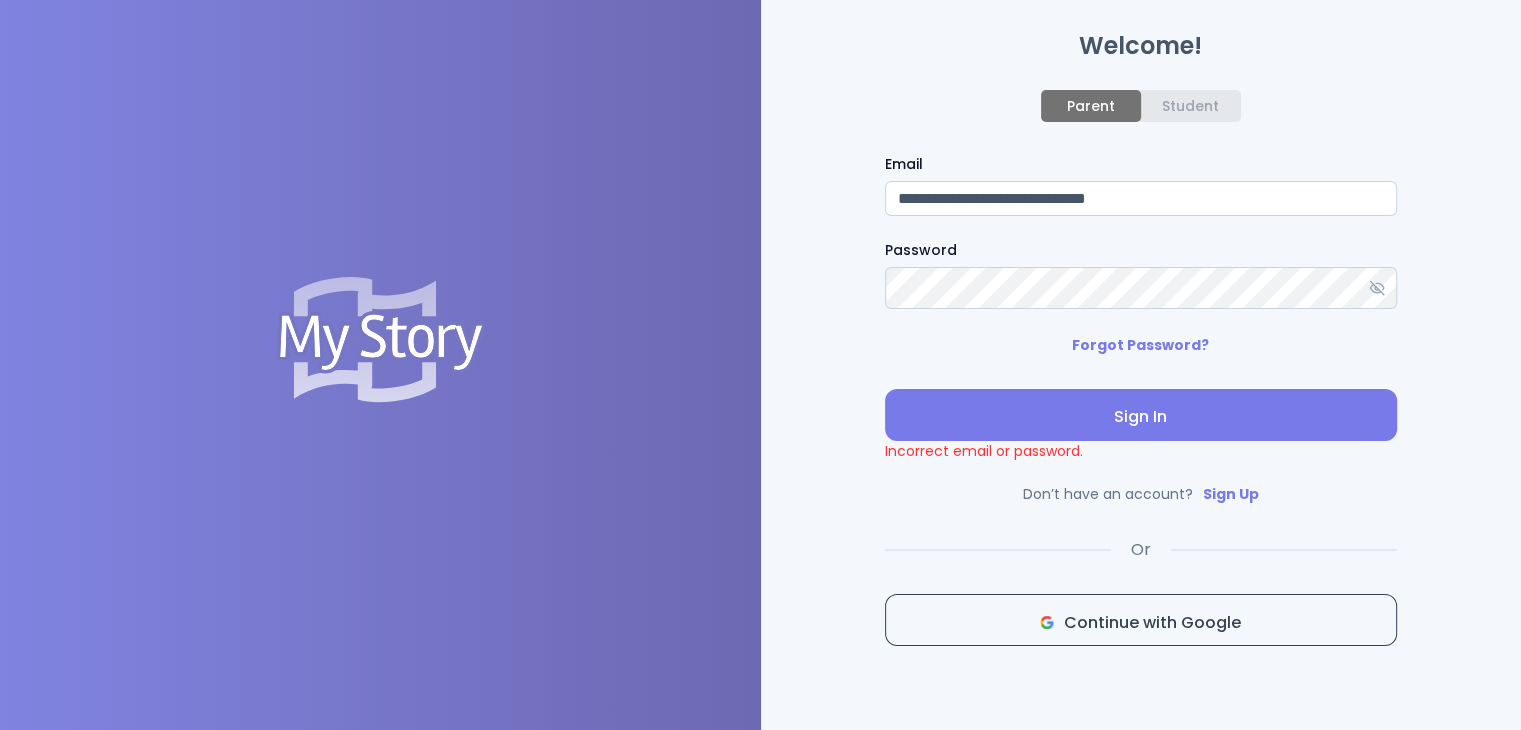 click 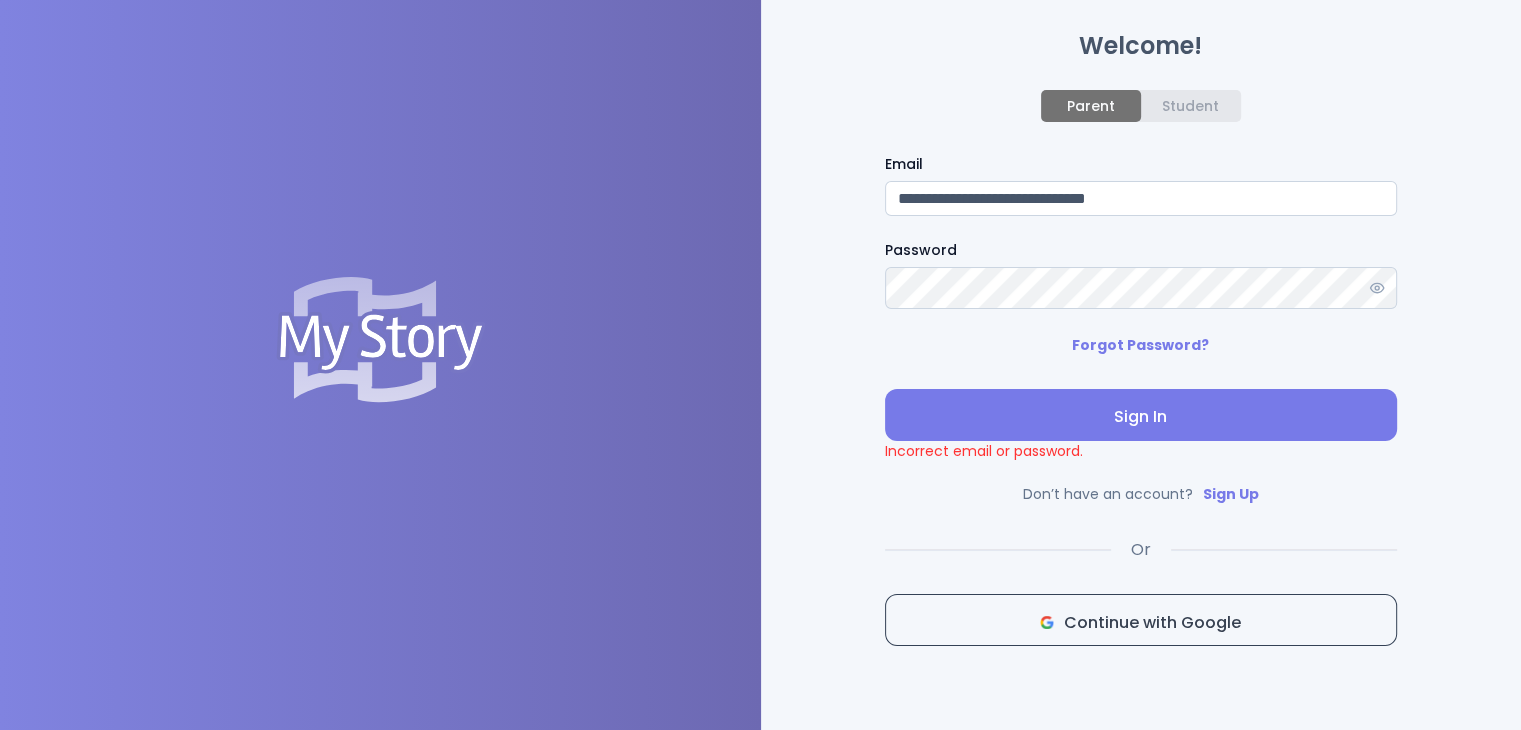 click on "**********" at bounding box center (760, 340) 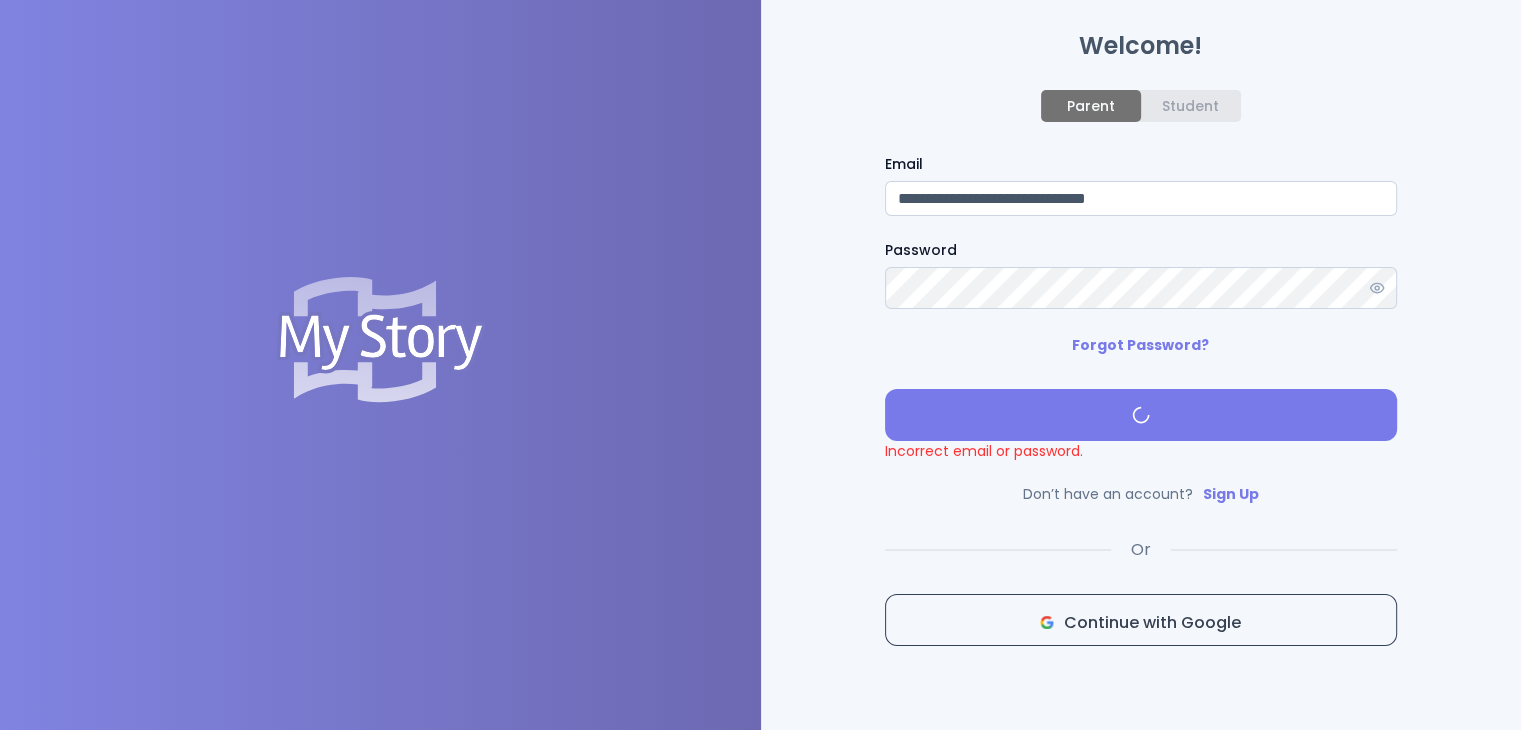 scroll, scrollTop: 0, scrollLeft: 0, axis: both 